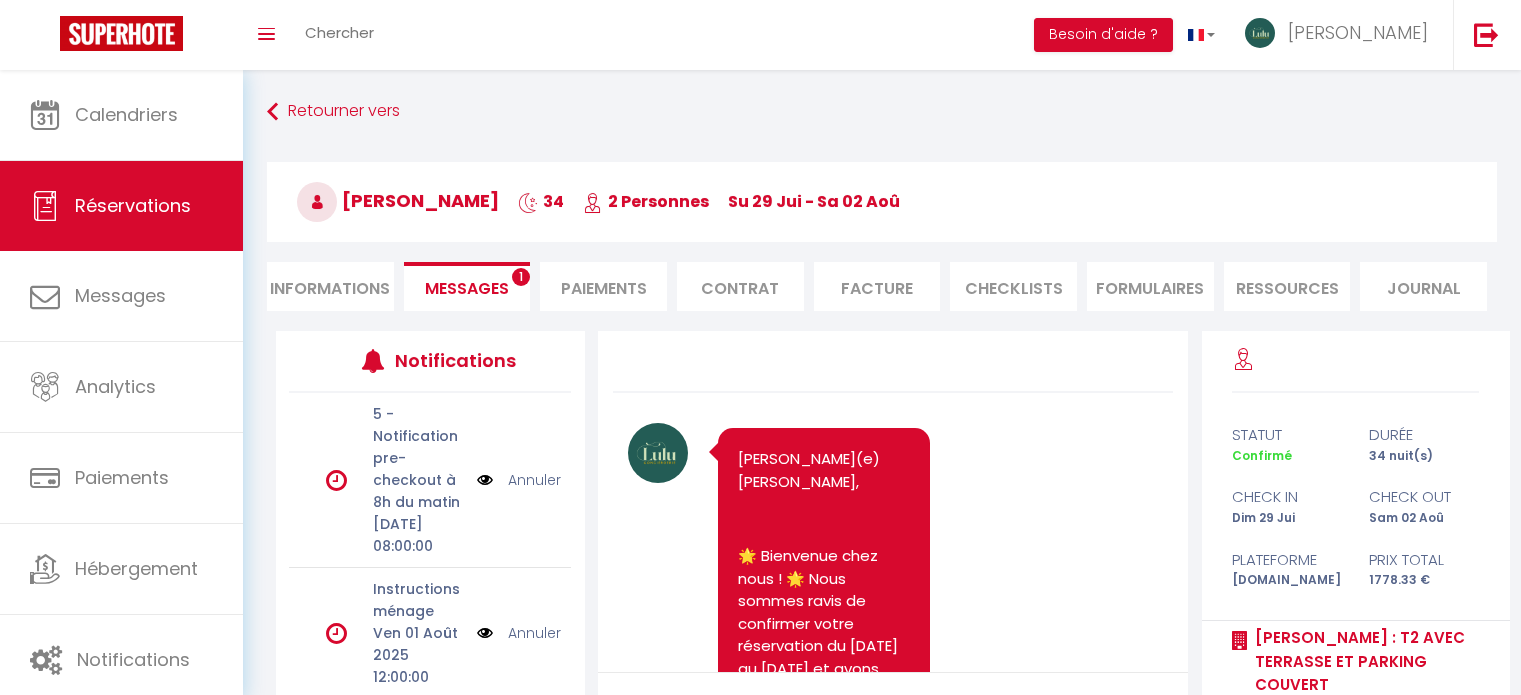 scroll, scrollTop: 175, scrollLeft: 0, axis: vertical 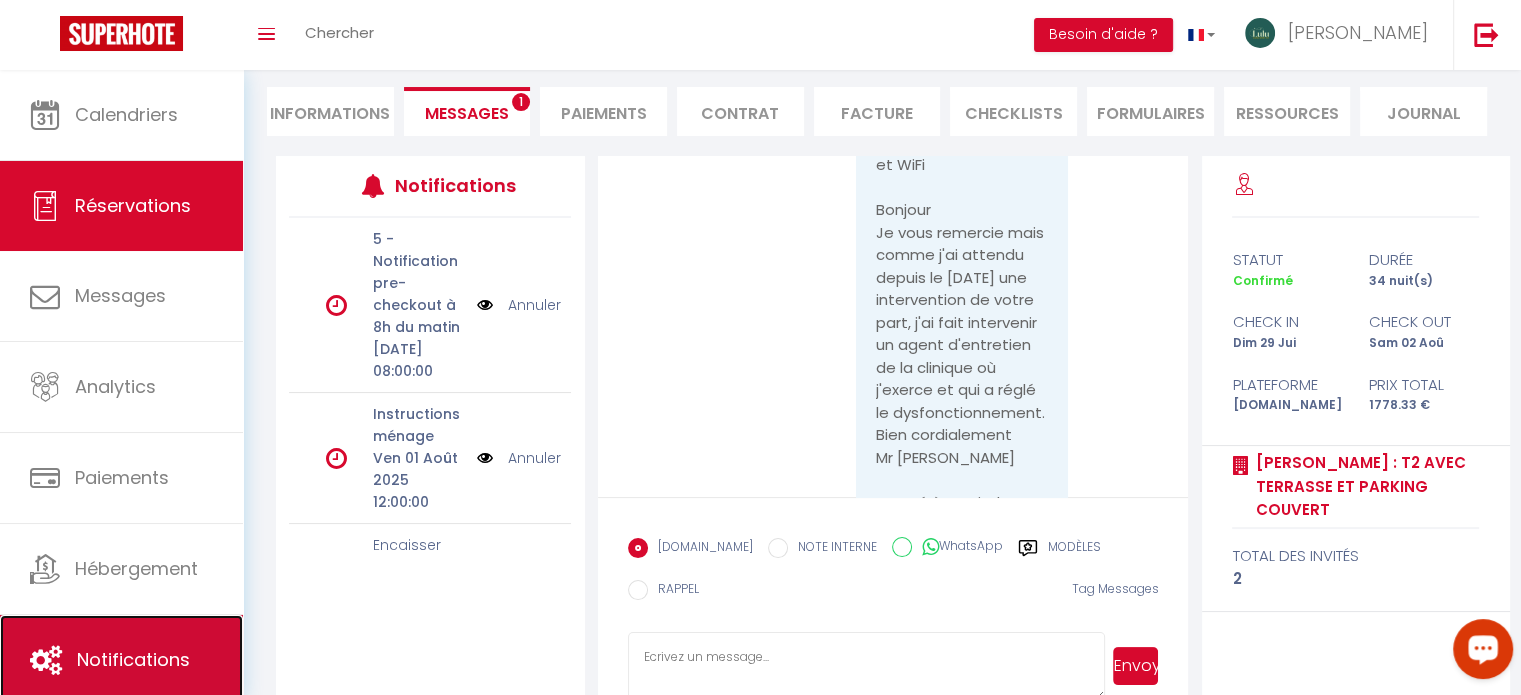 click on "Notifications" at bounding box center (133, 659) 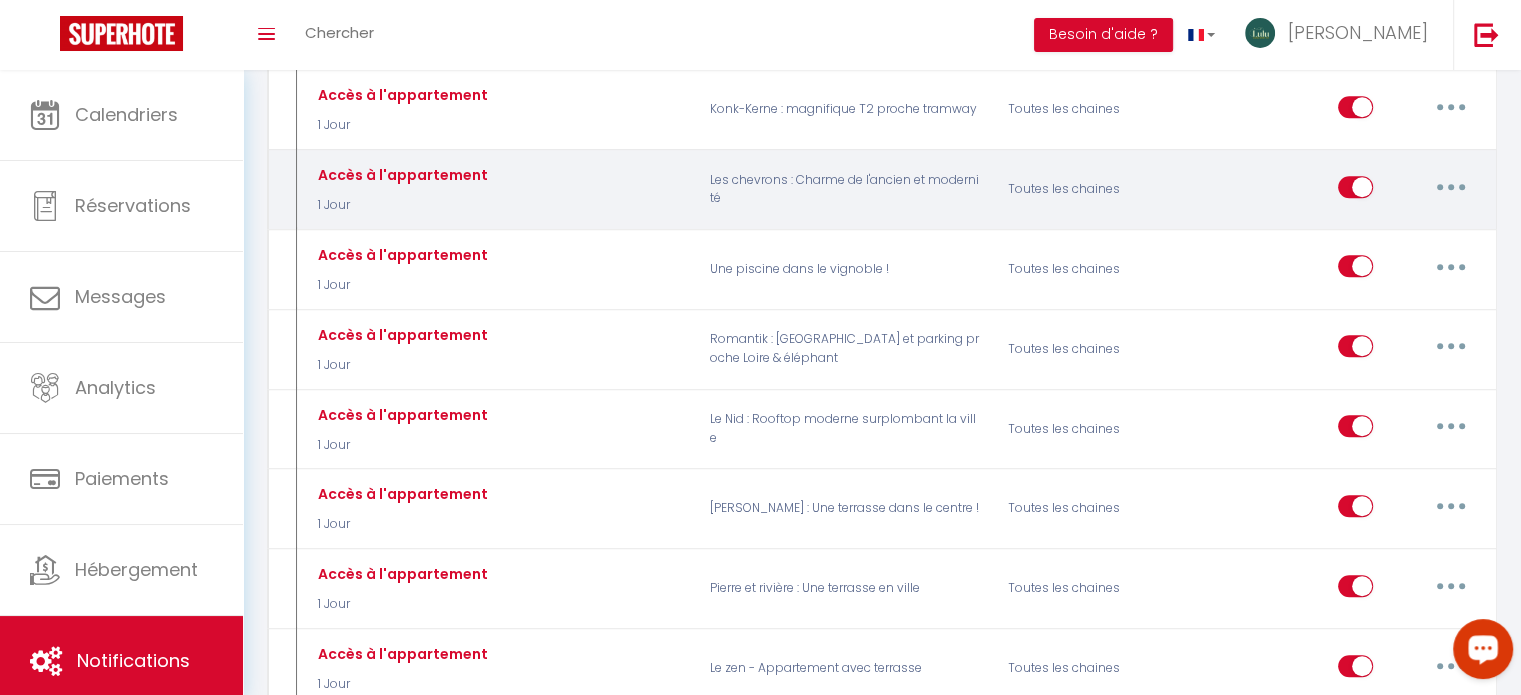 scroll, scrollTop: 1497, scrollLeft: 0, axis: vertical 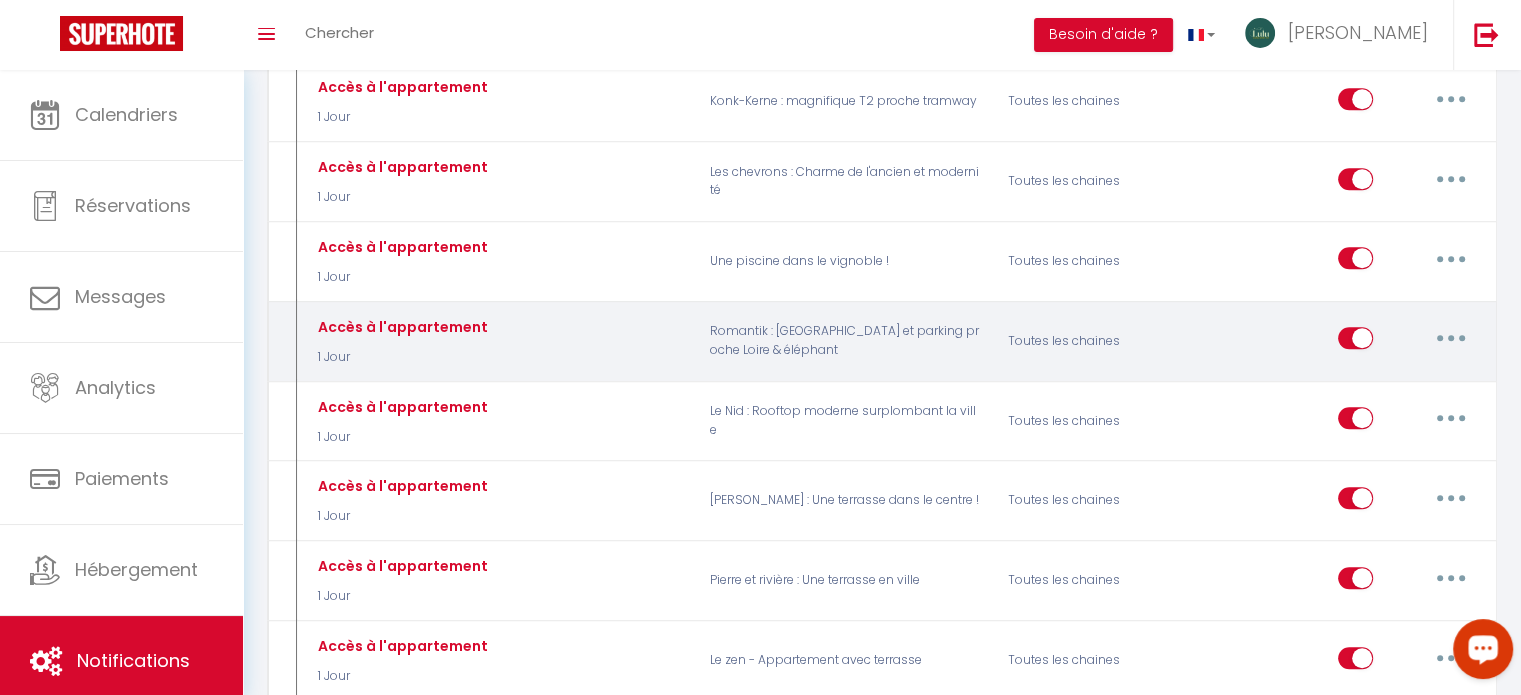 click at bounding box center (1451, 338) 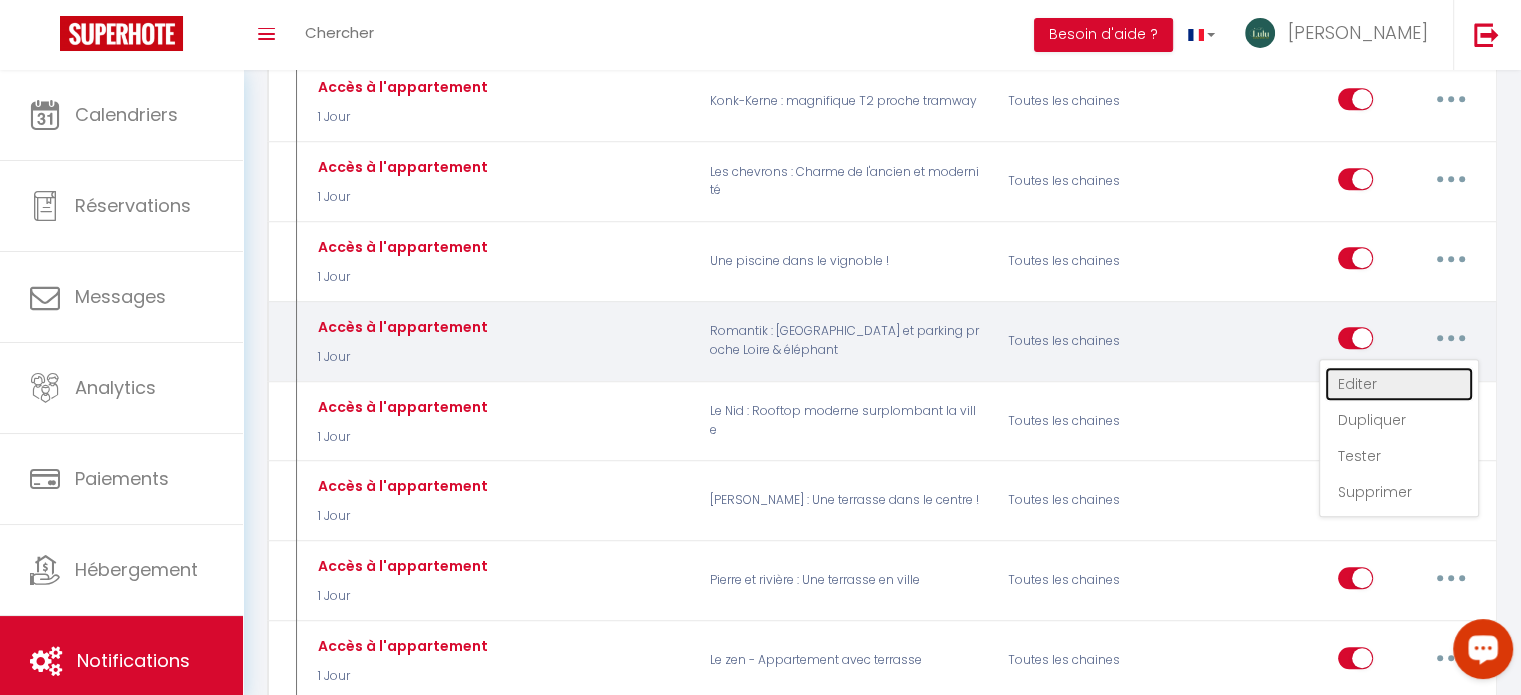 click on "Editer" at bounding box center (1399, 384) 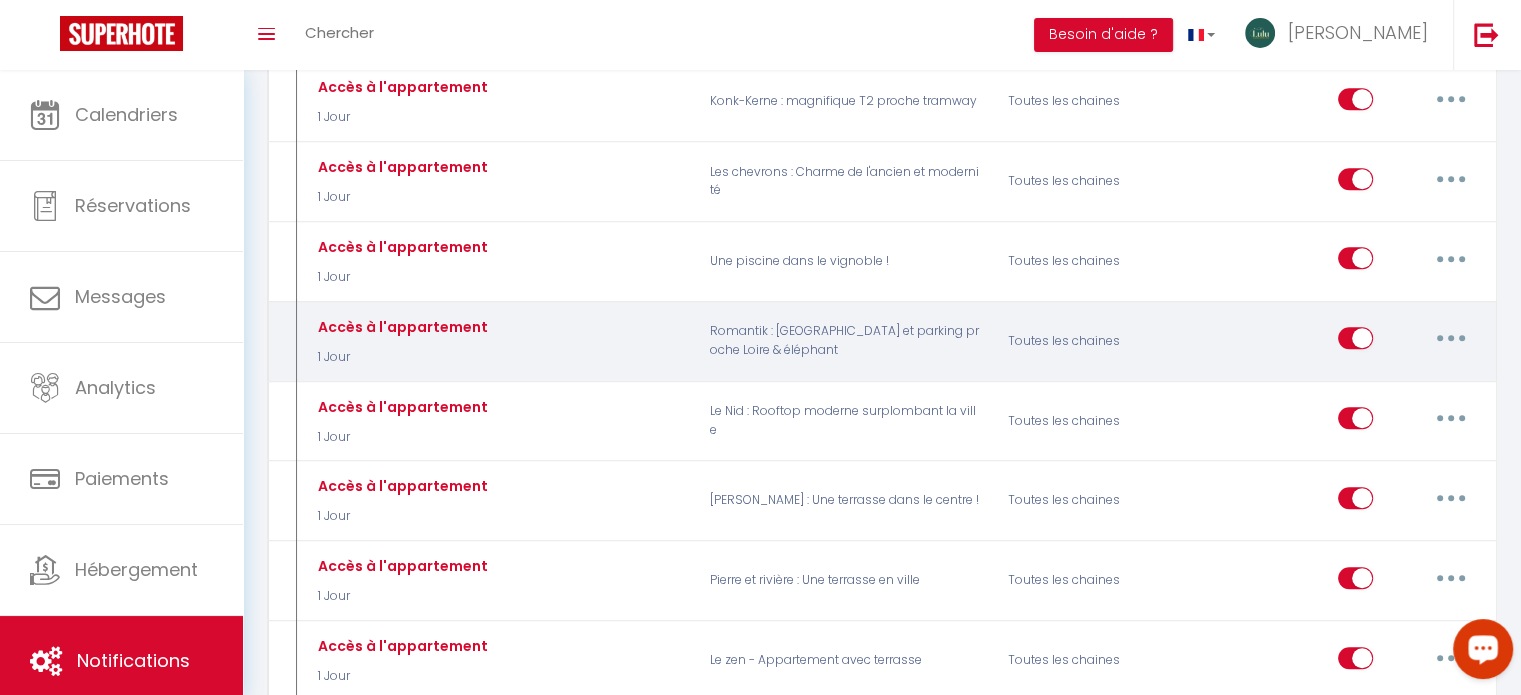 type on "Accès à l'appartement" 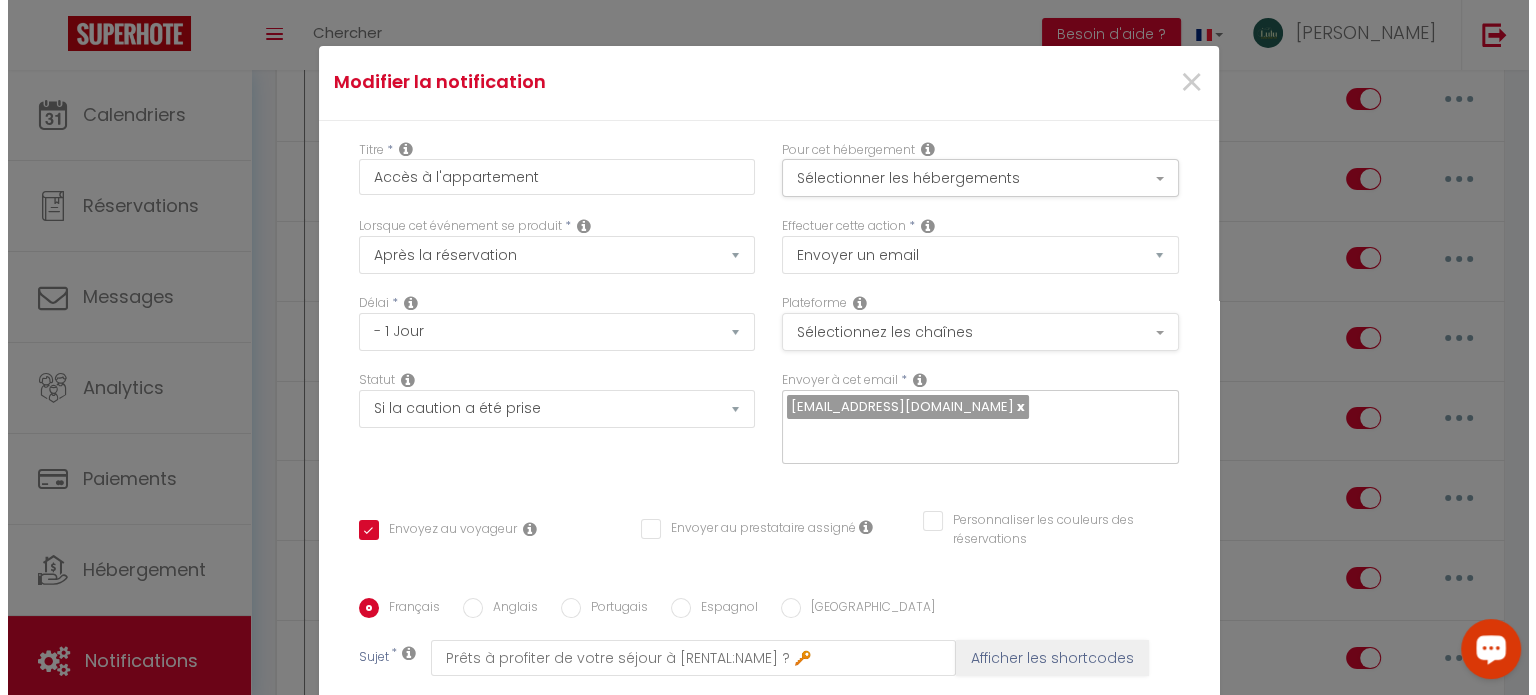 scroll, scrollTop: 1478, scrollLeft: 0, axis: vertical 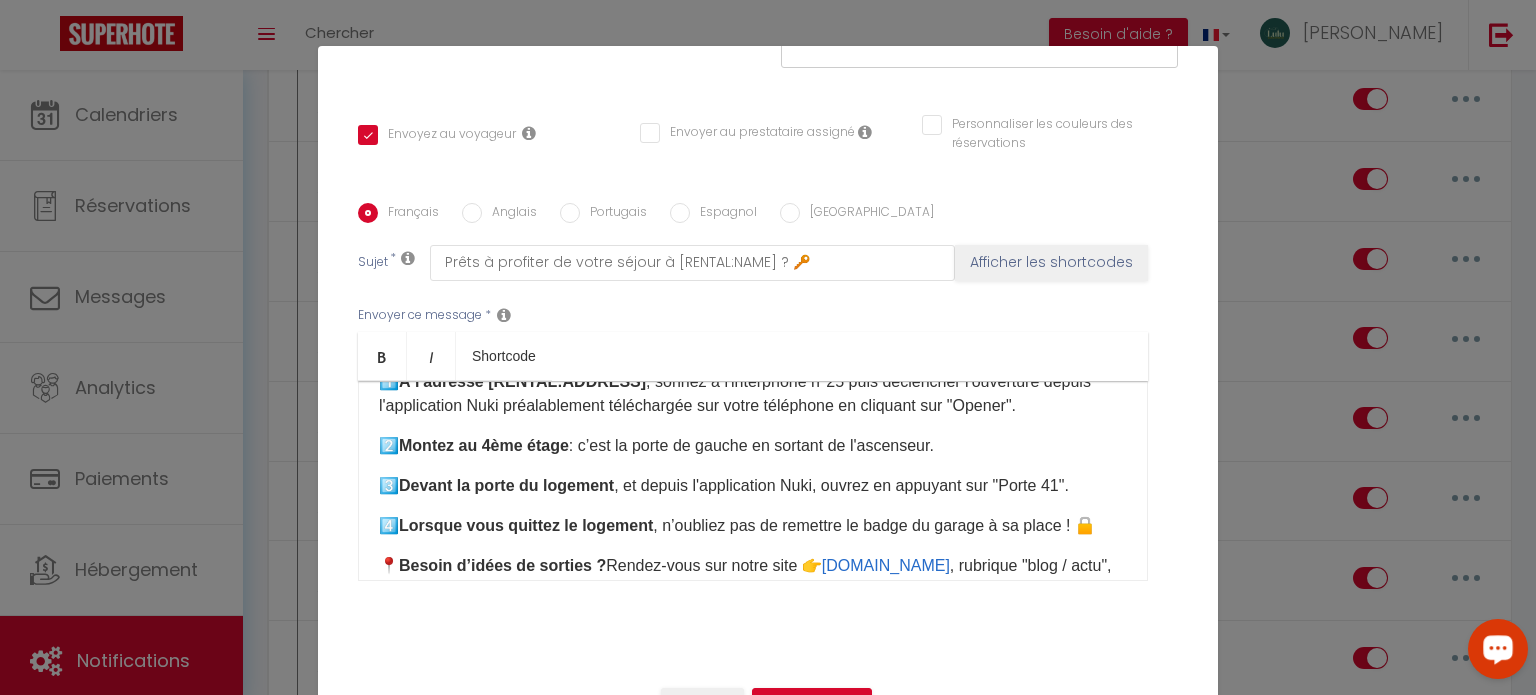 click on "Modifier la notification   ×   Titre   *     Accès à l'appartement   Pour cet hébergement
Sélectionner les hébergements
Tous les apparts
CALM
[PERSON_NAME] : Une terrasse dans le centre !
[GEOGRAPHIC_DATA] – [GEOGRAPHIC_DATA] proche parc et rivière
[PERSON_NAME] et rivière : Une terrasse en ville
Duplex la galerie
gite proche Zénith et clinique
[PERSON_NAME]" at bounding box center (768, 347) 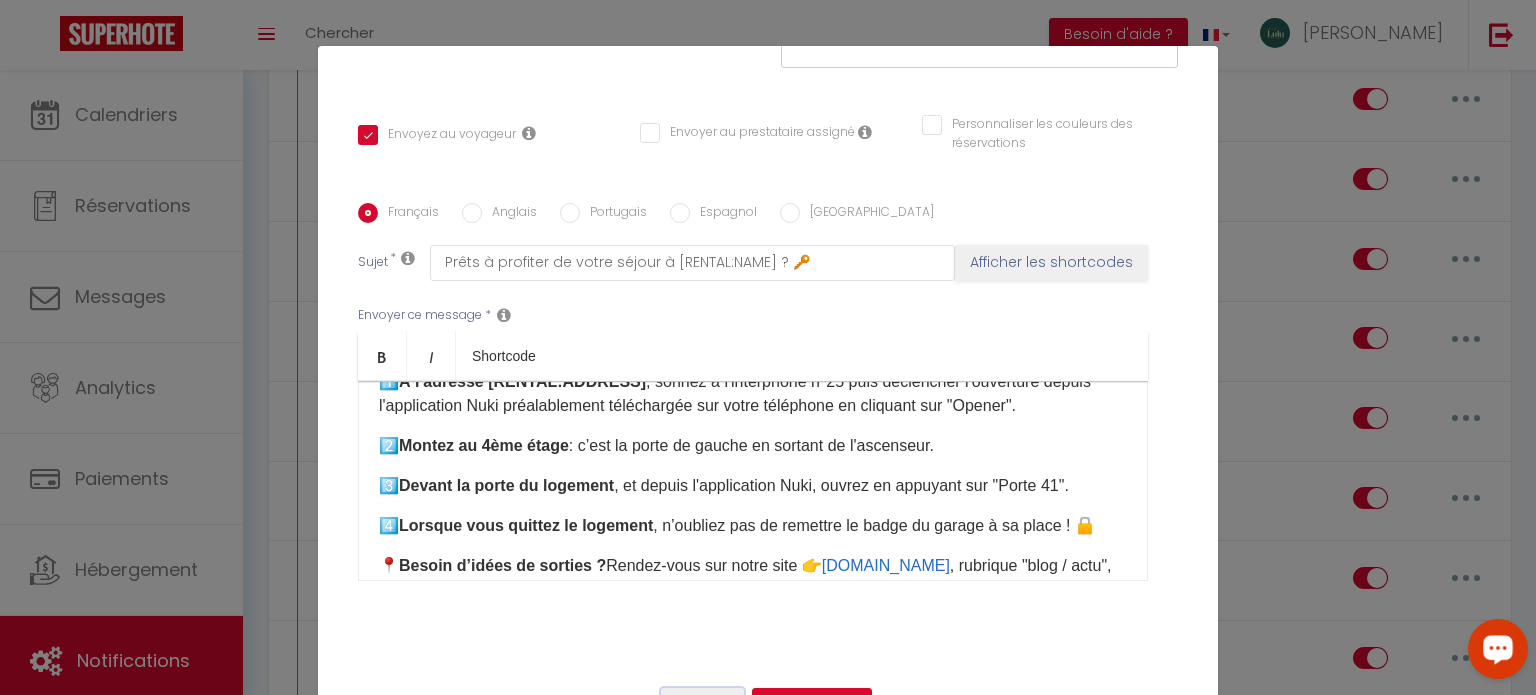 click on "Annuler" at bounding box center [702, 705] 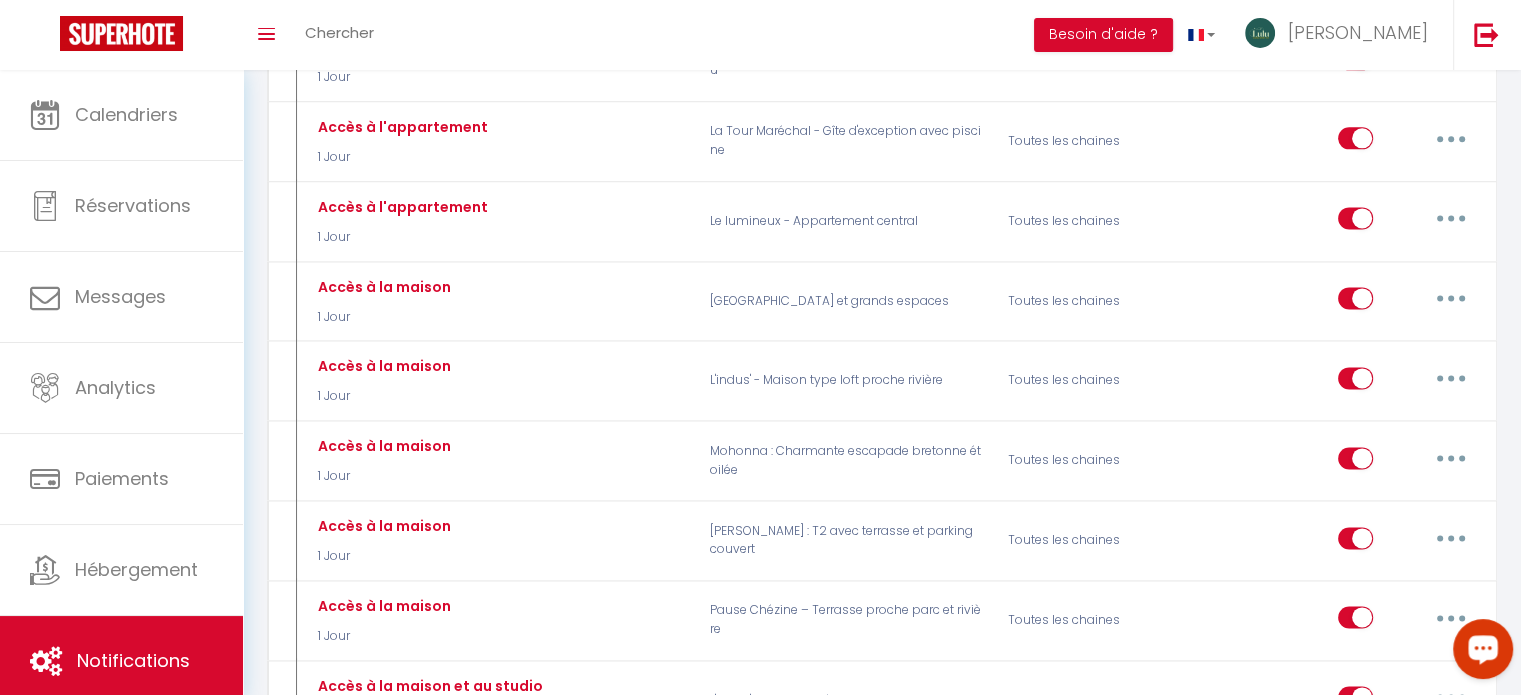 scroll, scrollTop: 2660, scrollLeft: 0, axis: vertical 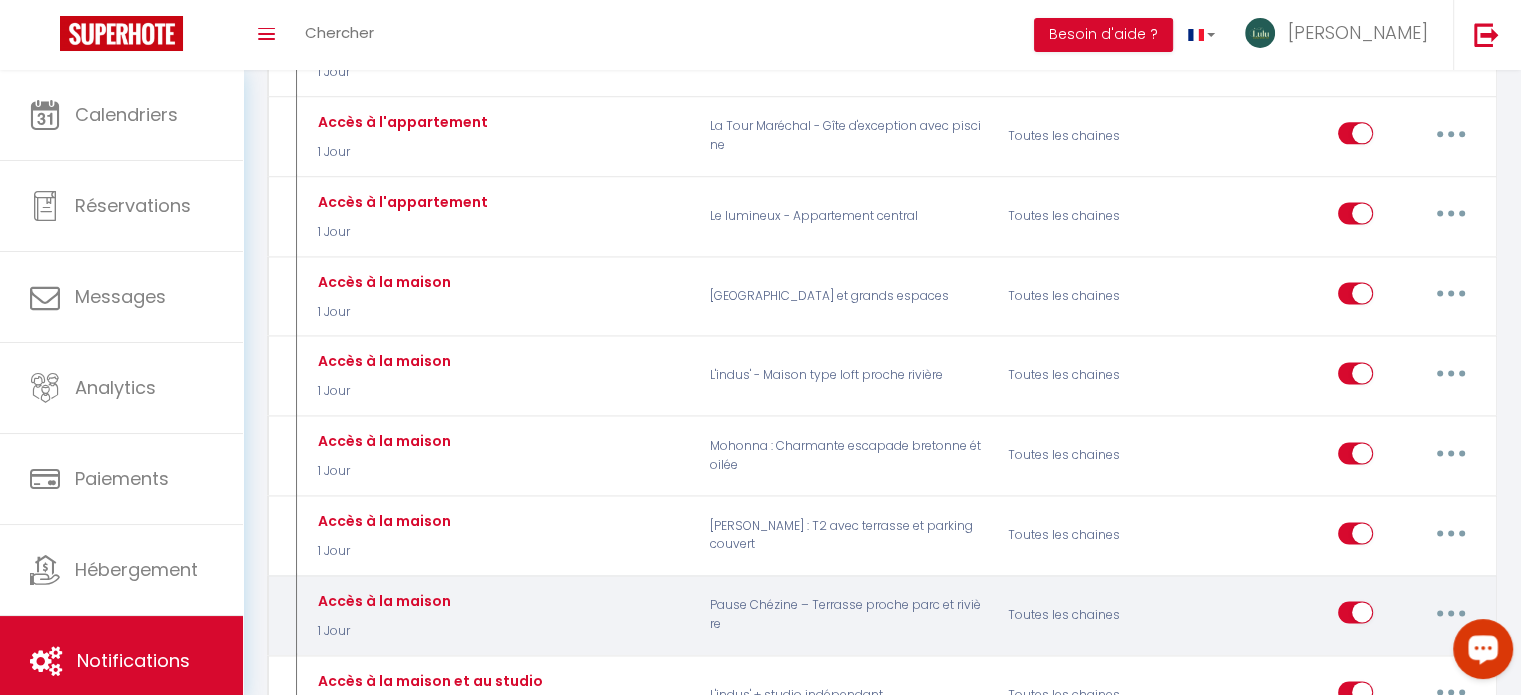click at bounding box center [1451, 612] 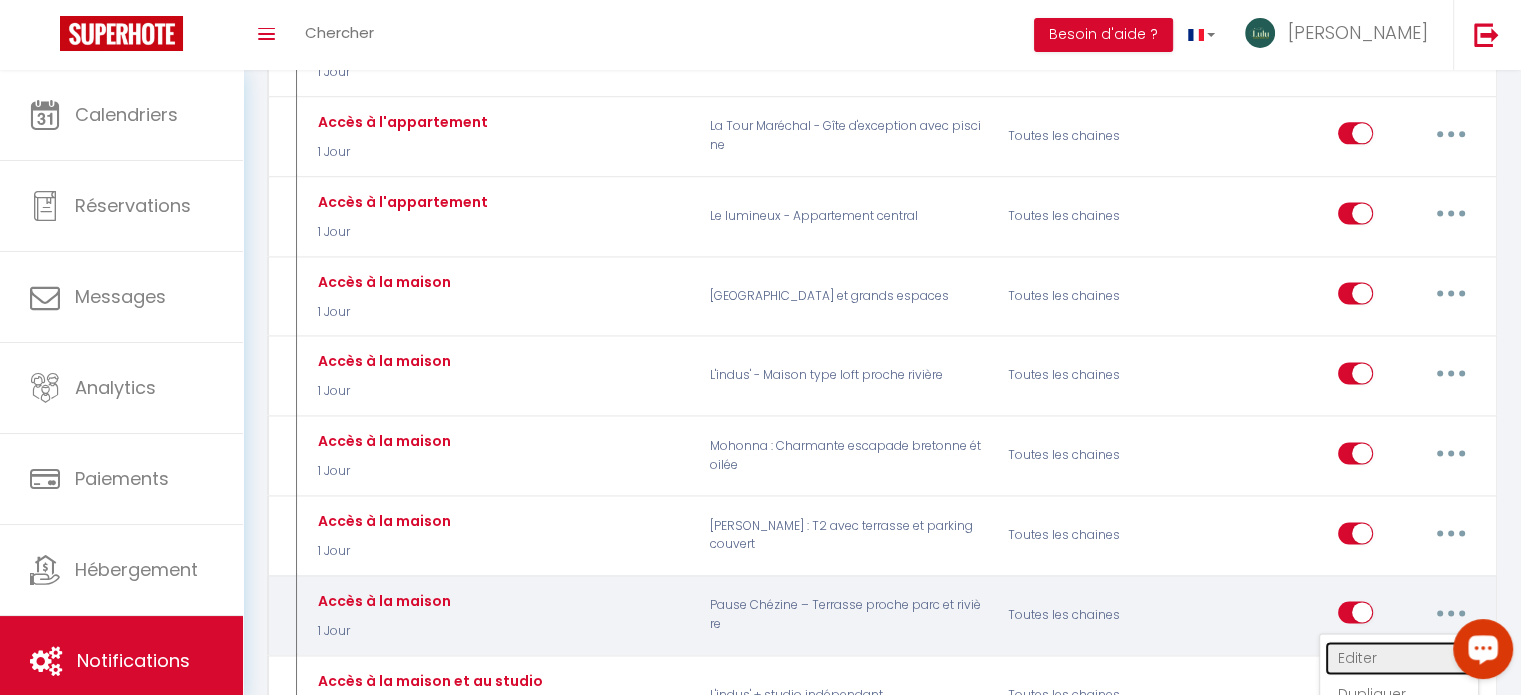 click on "Editer" at bounding box center (1399, 658) 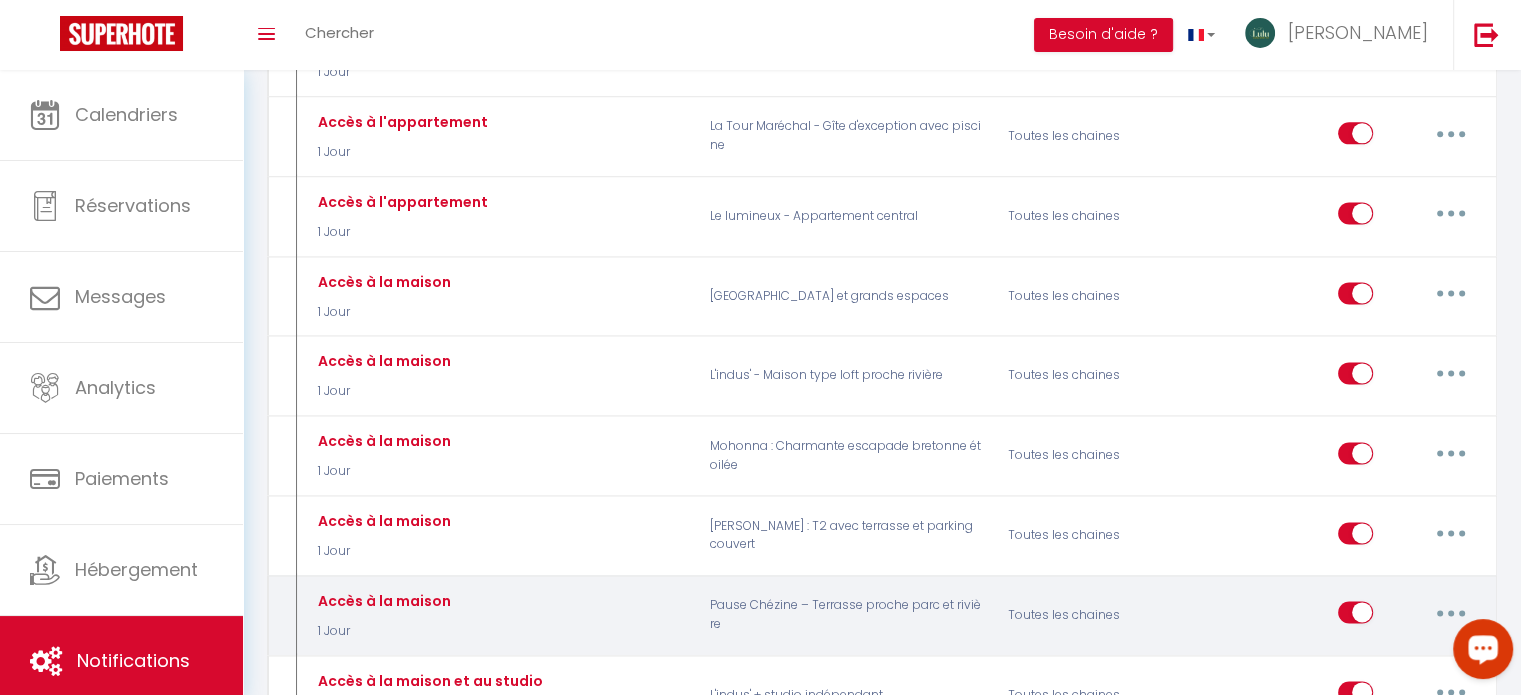 type on "Accès à la maison" 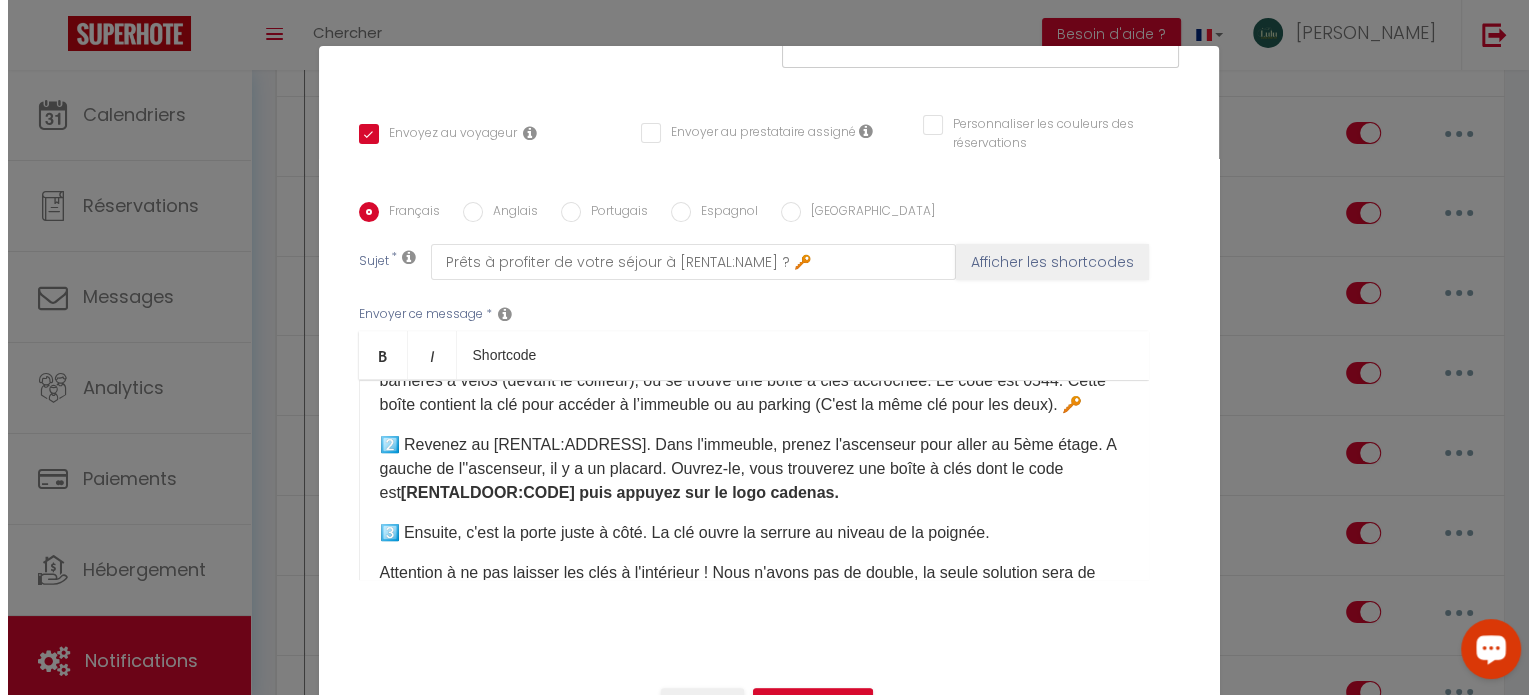 scroll, scrollTop: 2641, scrollLeft: 0, axis: vertical 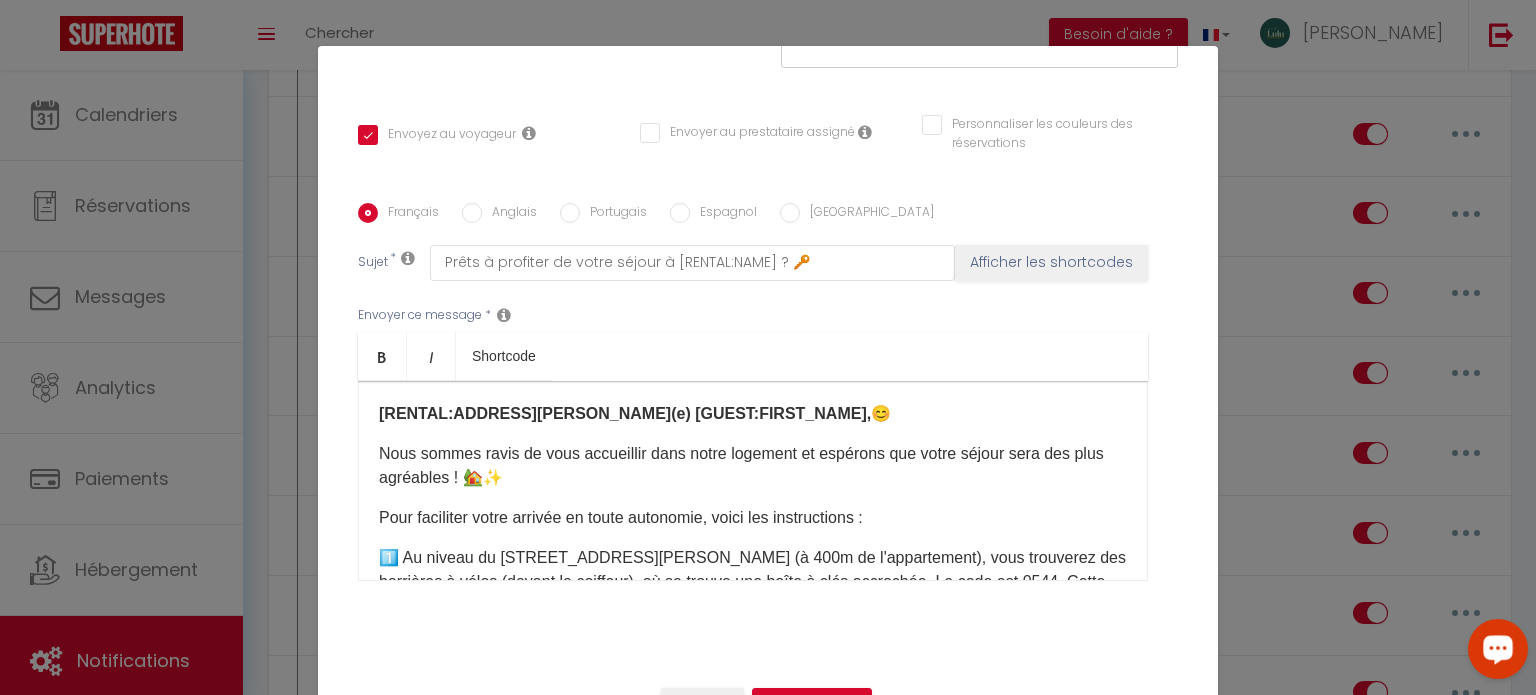 click on "[RENTAL:ADDRESS]​[PERSON_NAME](e) [GUEST:FIRST_NAME]," at bounding box center (625, 413) 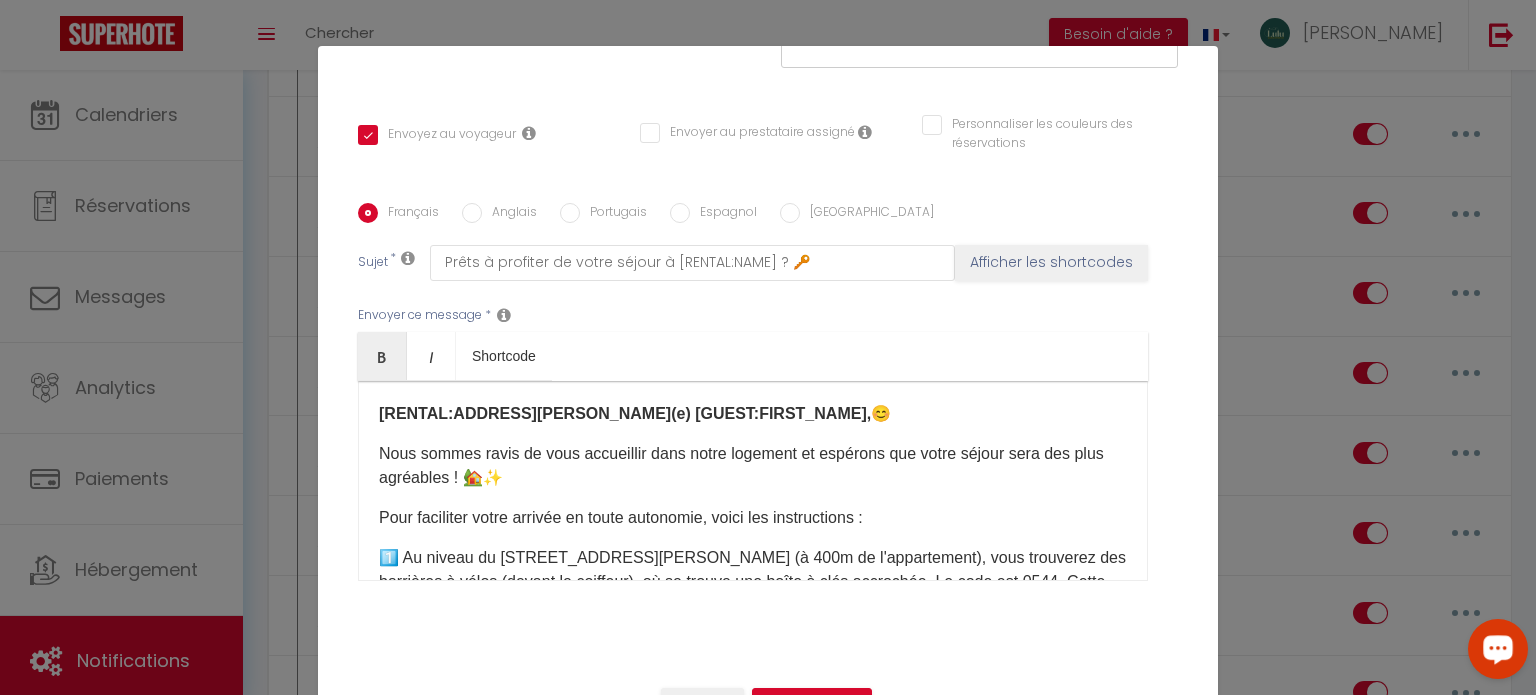 type 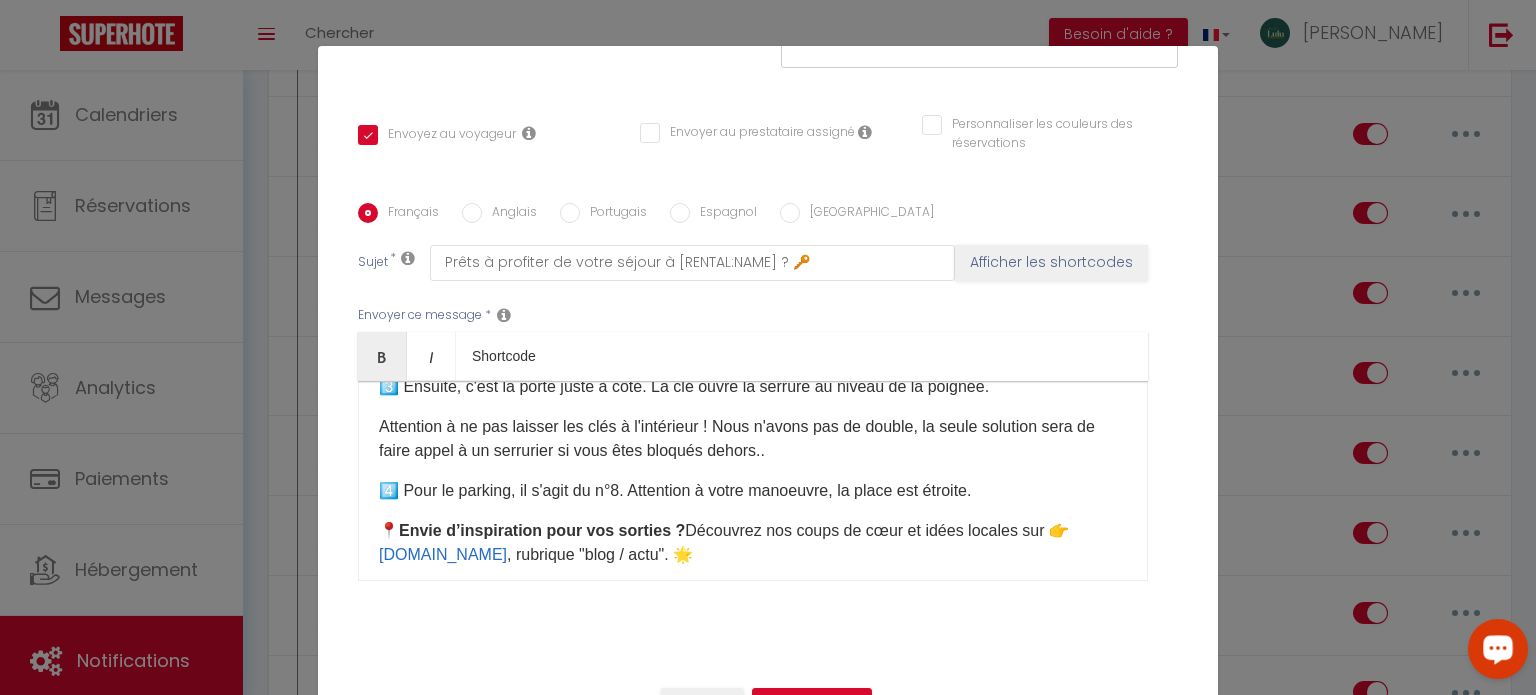 scroll, scrollTop: 352, scrollLeft: 0, axis: vertical 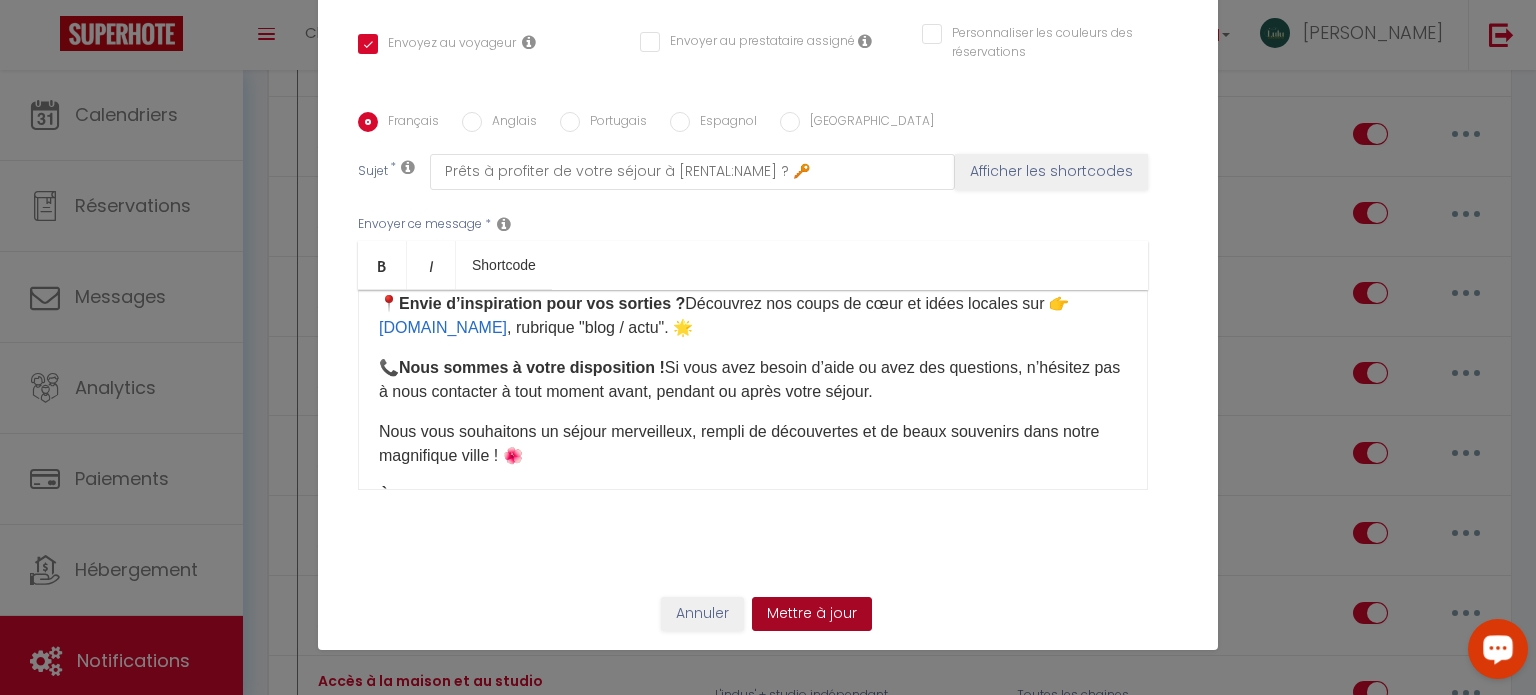 click on "Mettre à jour" at bounding box center [812, 614] 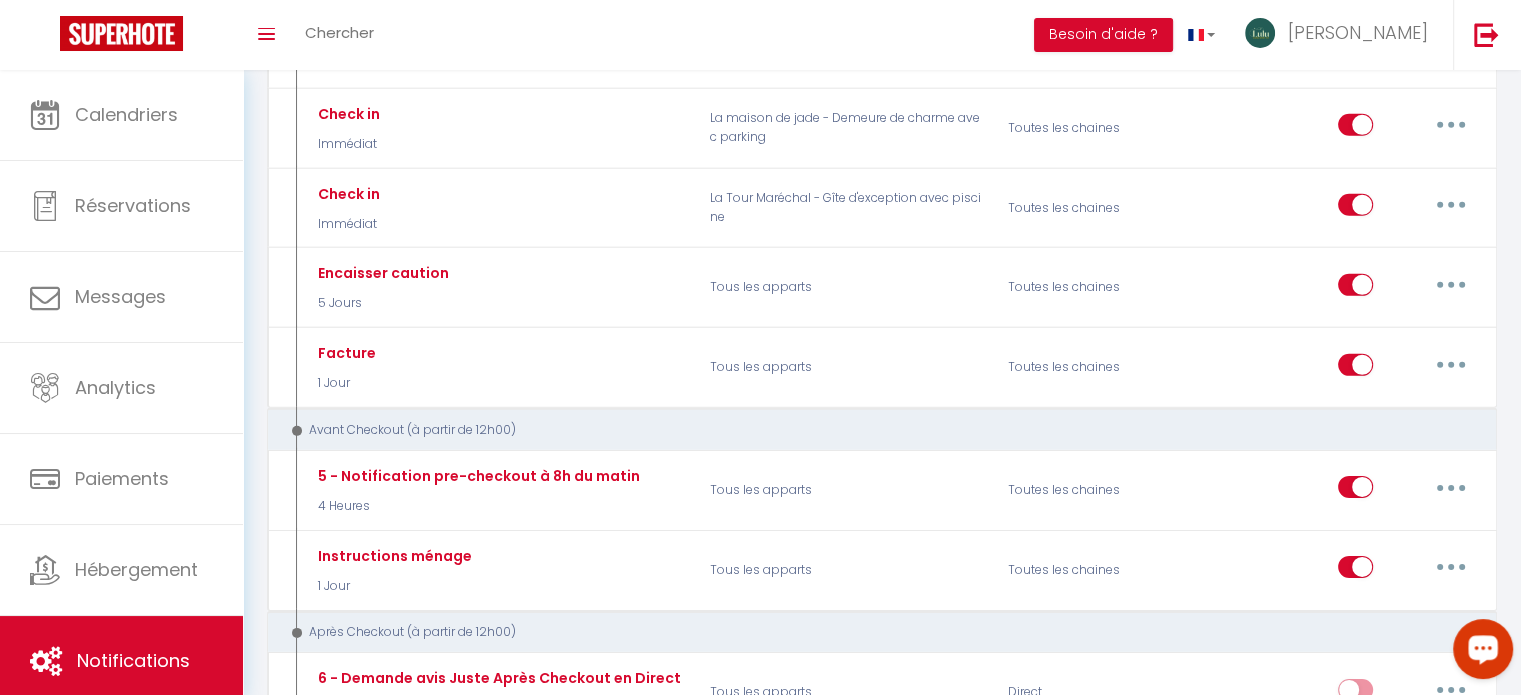 scroll, scrollTop: 6192, scrollLeft: 0, axis: vertical 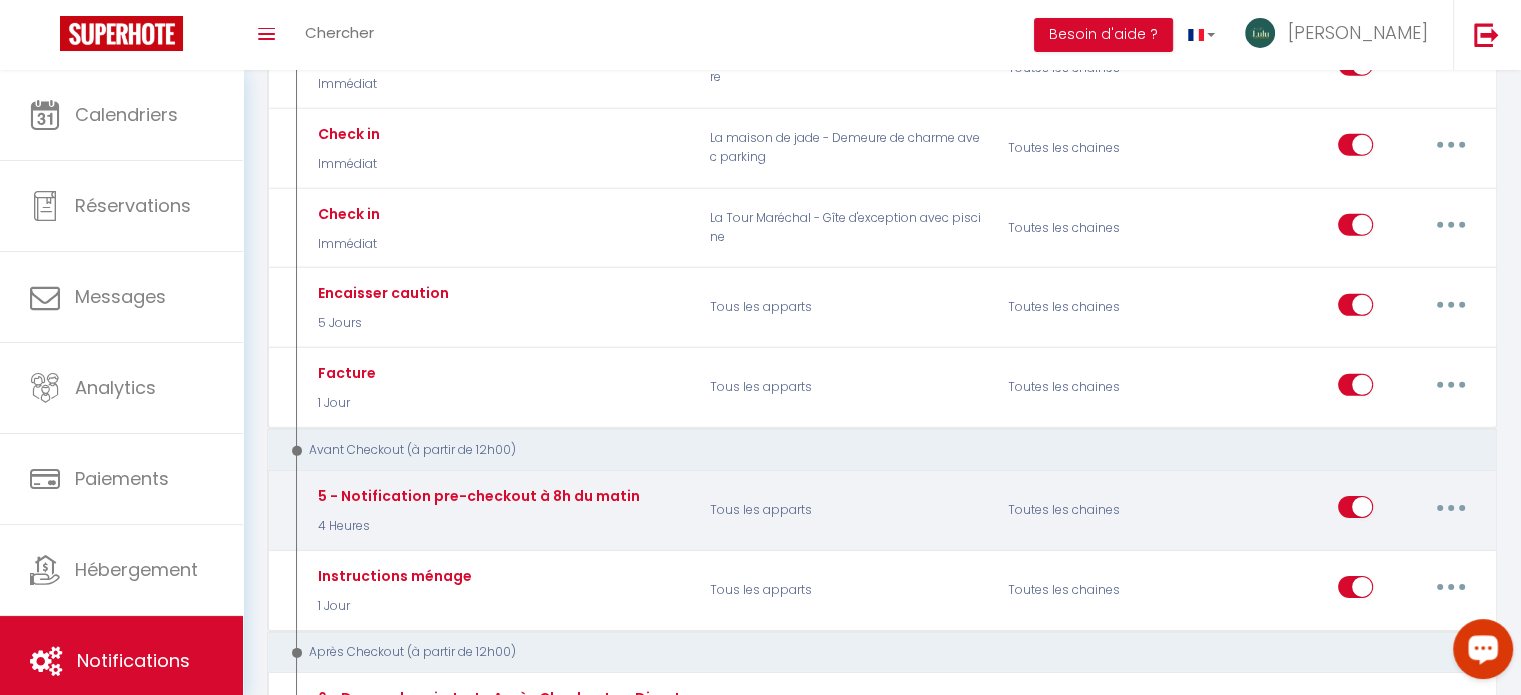 click at bounding box center (1451, 507) 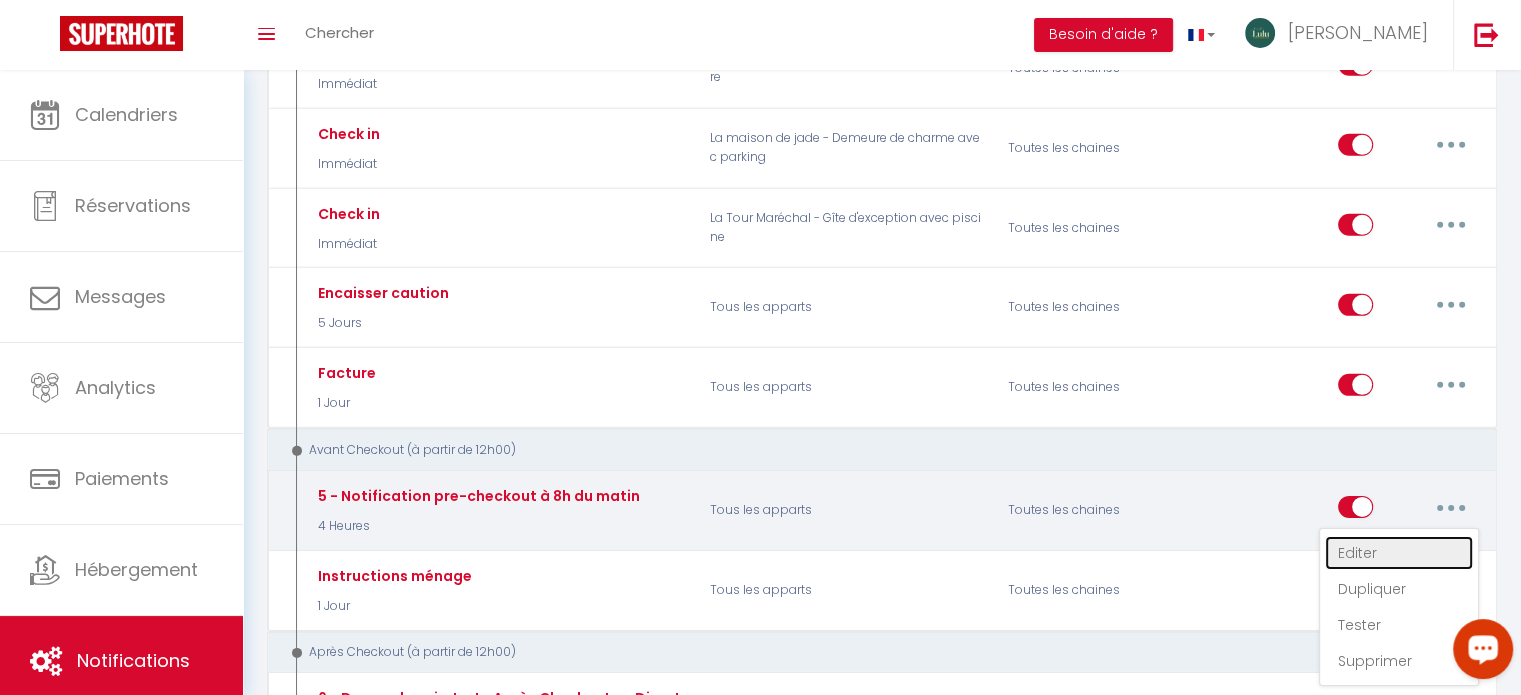click on "Editer" at bounding box center [1399, 553] 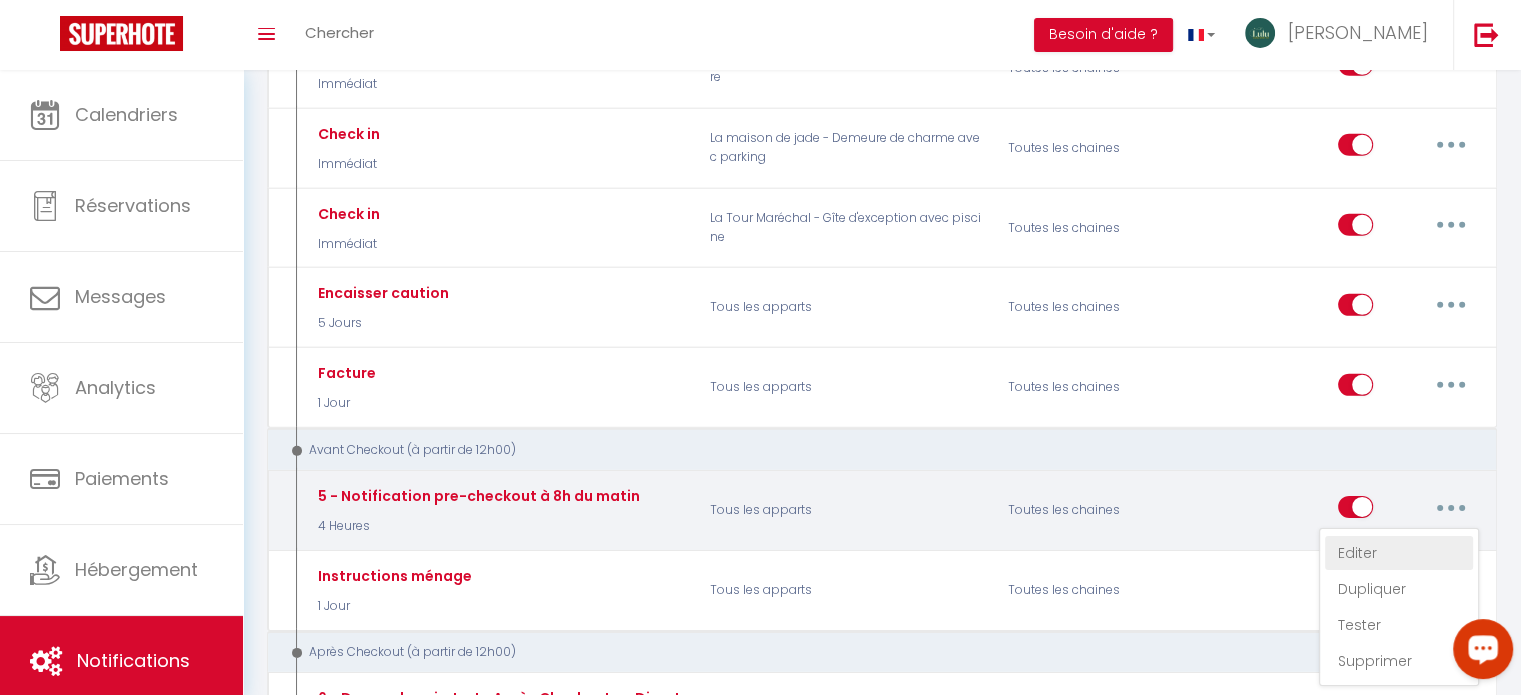 type on "5 - Notification pre-checkout à 8h du matin" 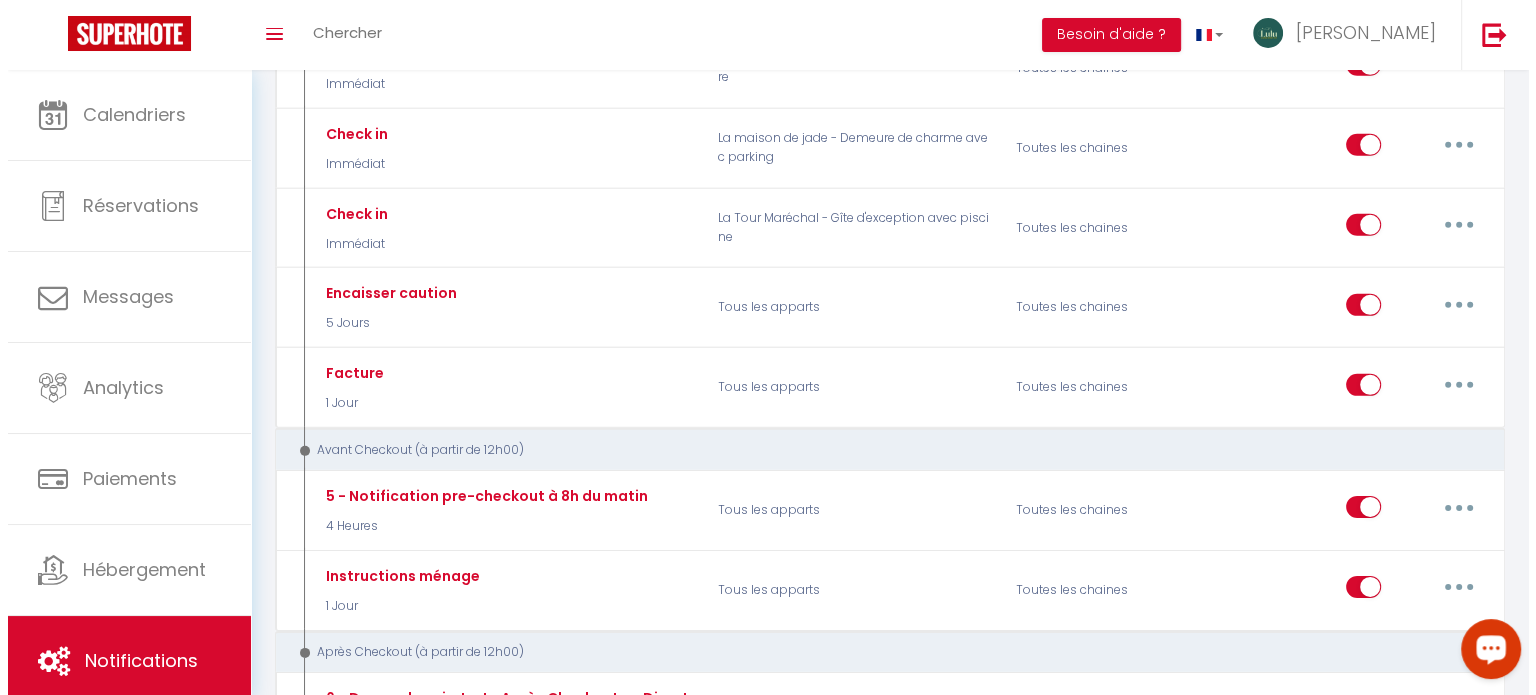 scroll, scrollTop: 6136, scrollLeft: 0, axis: vertical 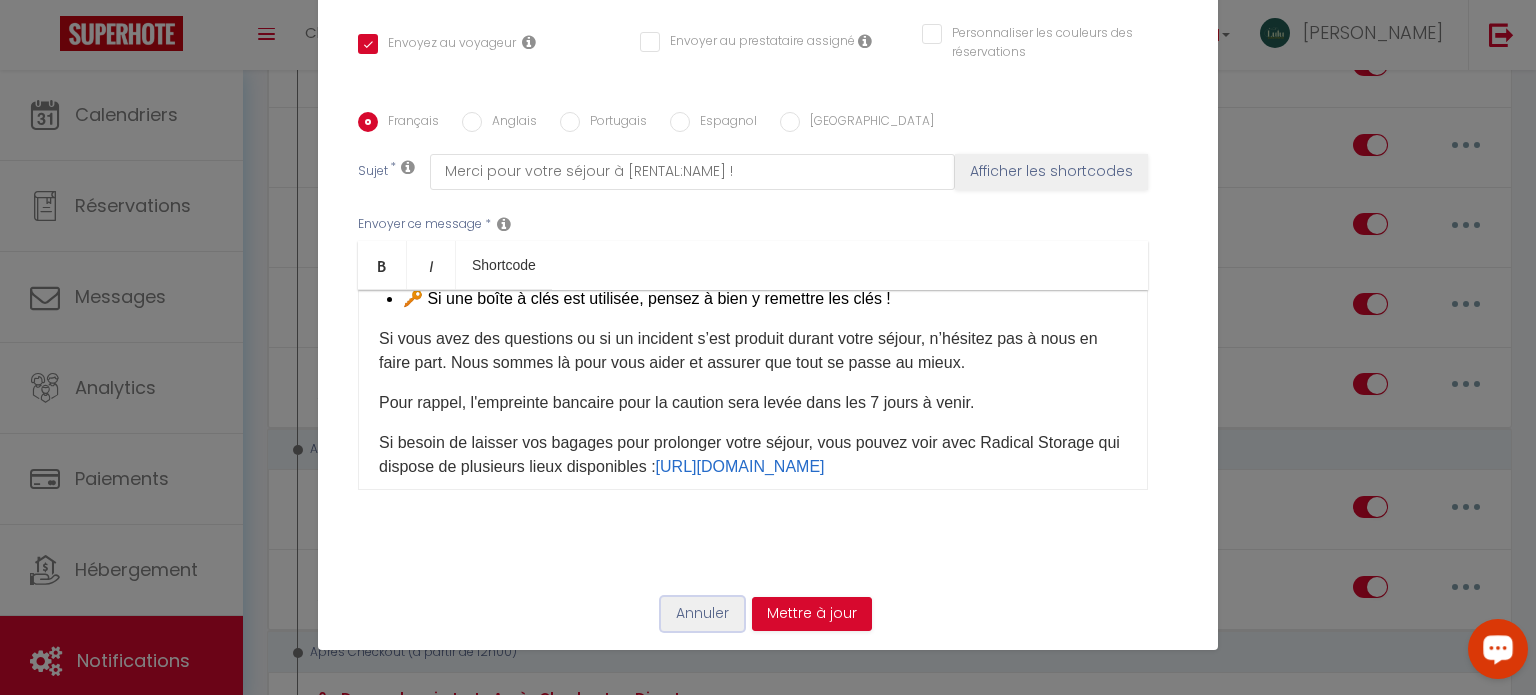 click on "Annuler" at bounding box center (702, 614) 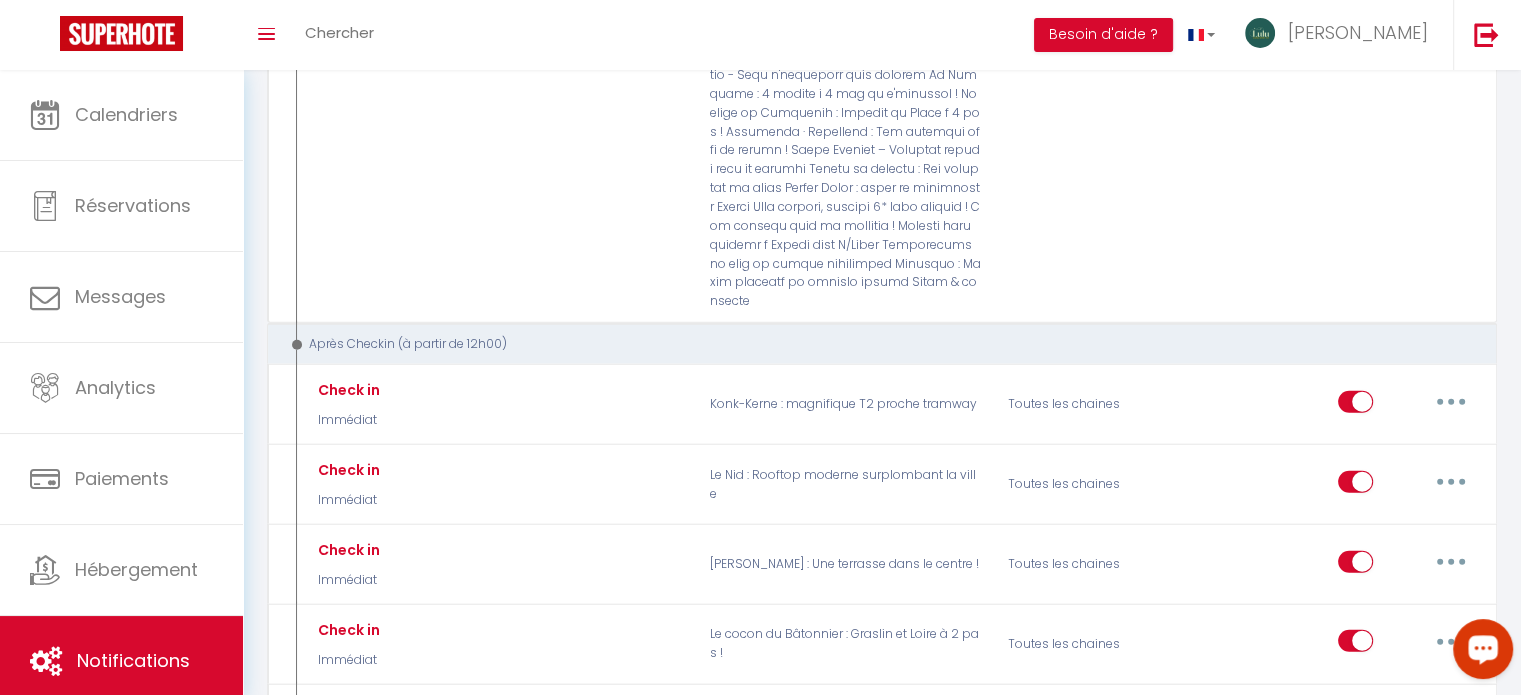 scroll, scrollTop: 5051, scrollLeft: 0, axis: vertical 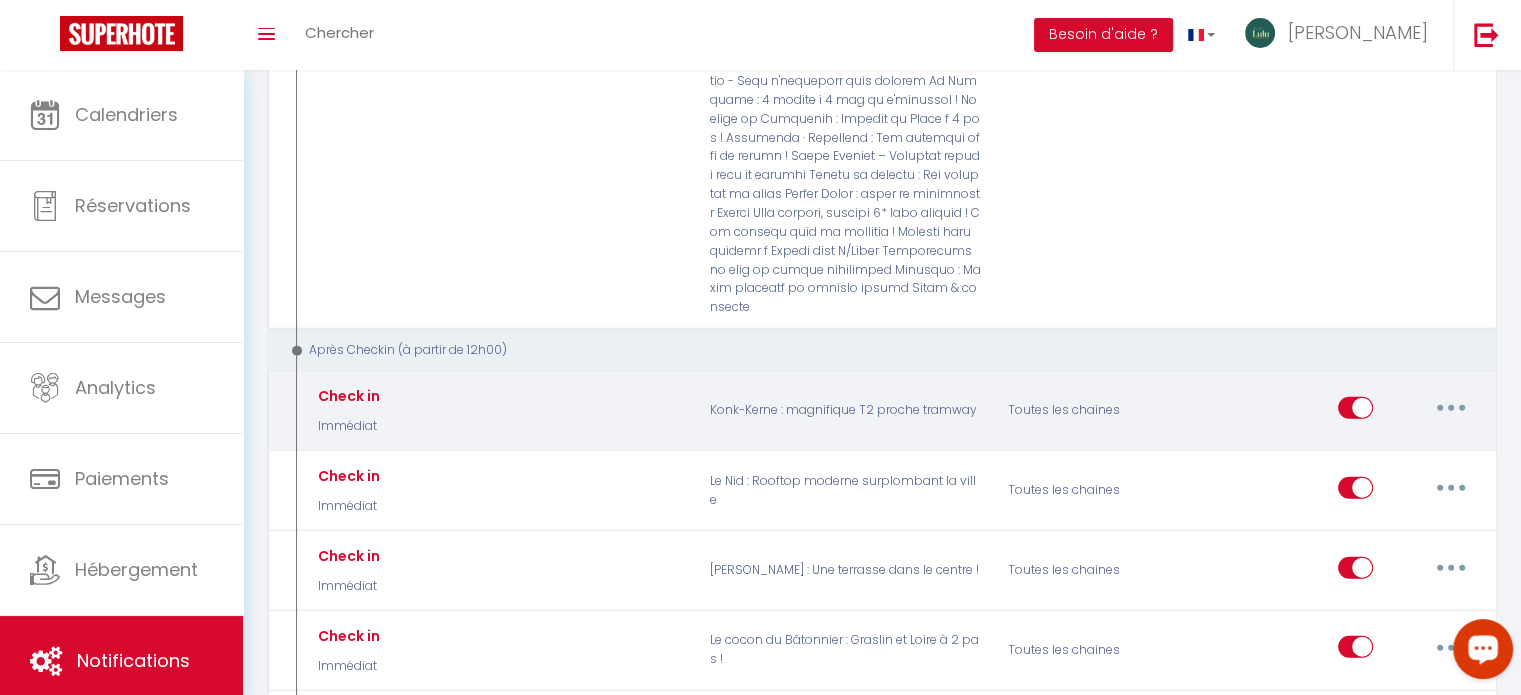 click at bounding box center [1451, 408] 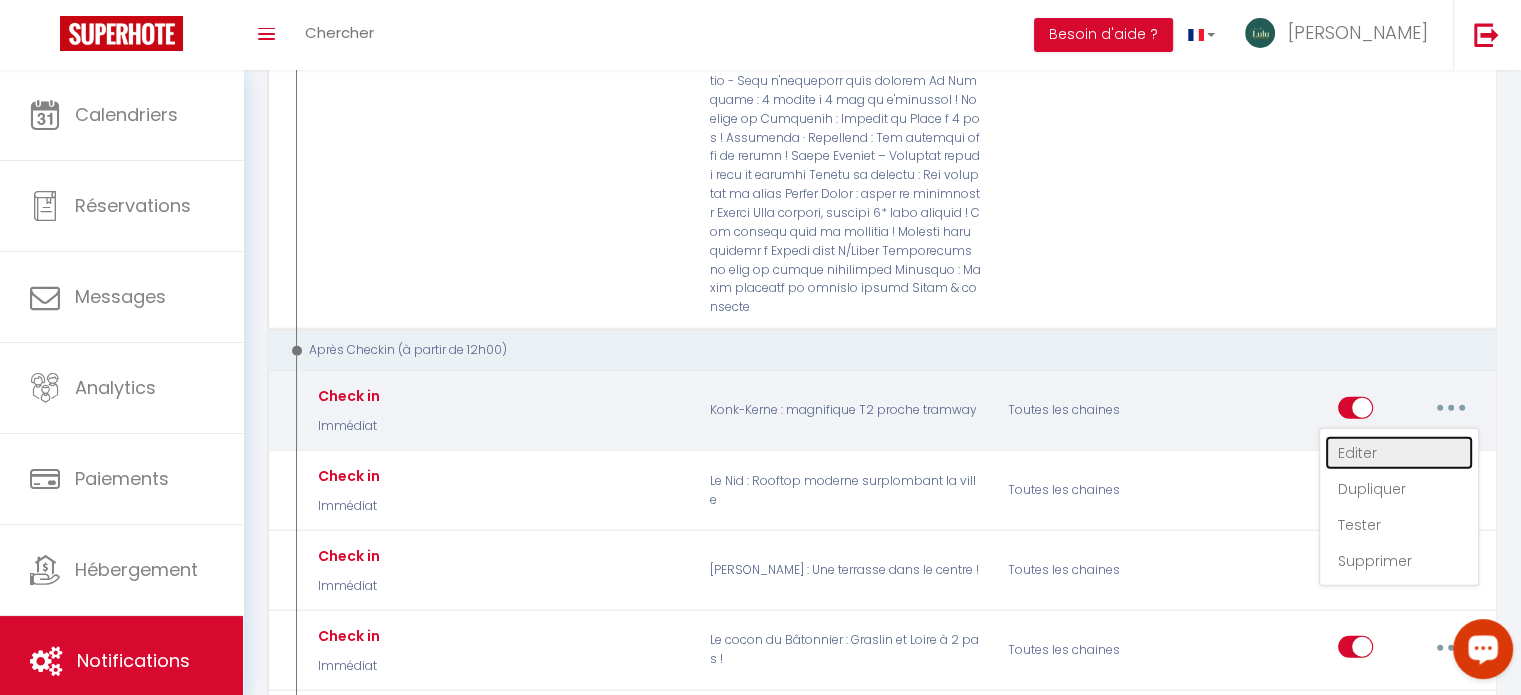 click on "Editer" at bounding box center (1399, 453) 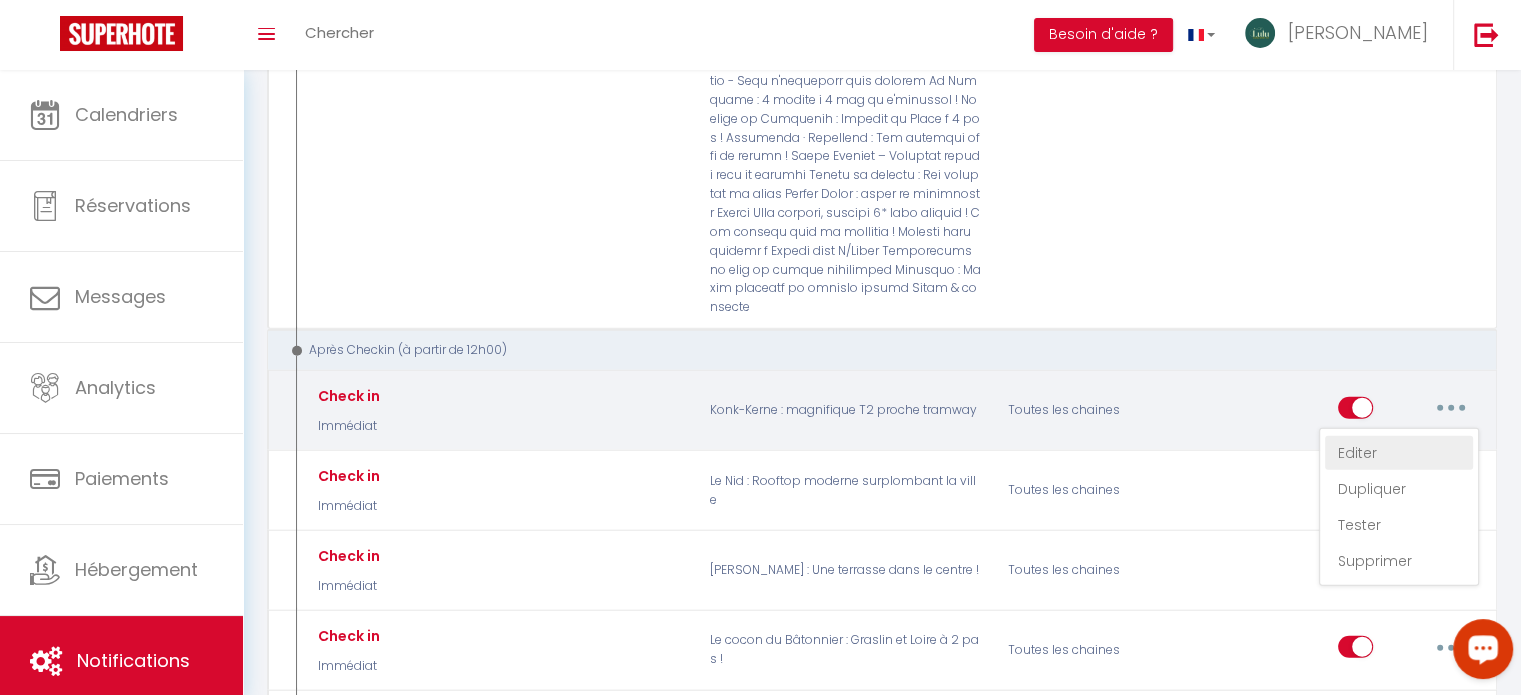 type on "Check in" 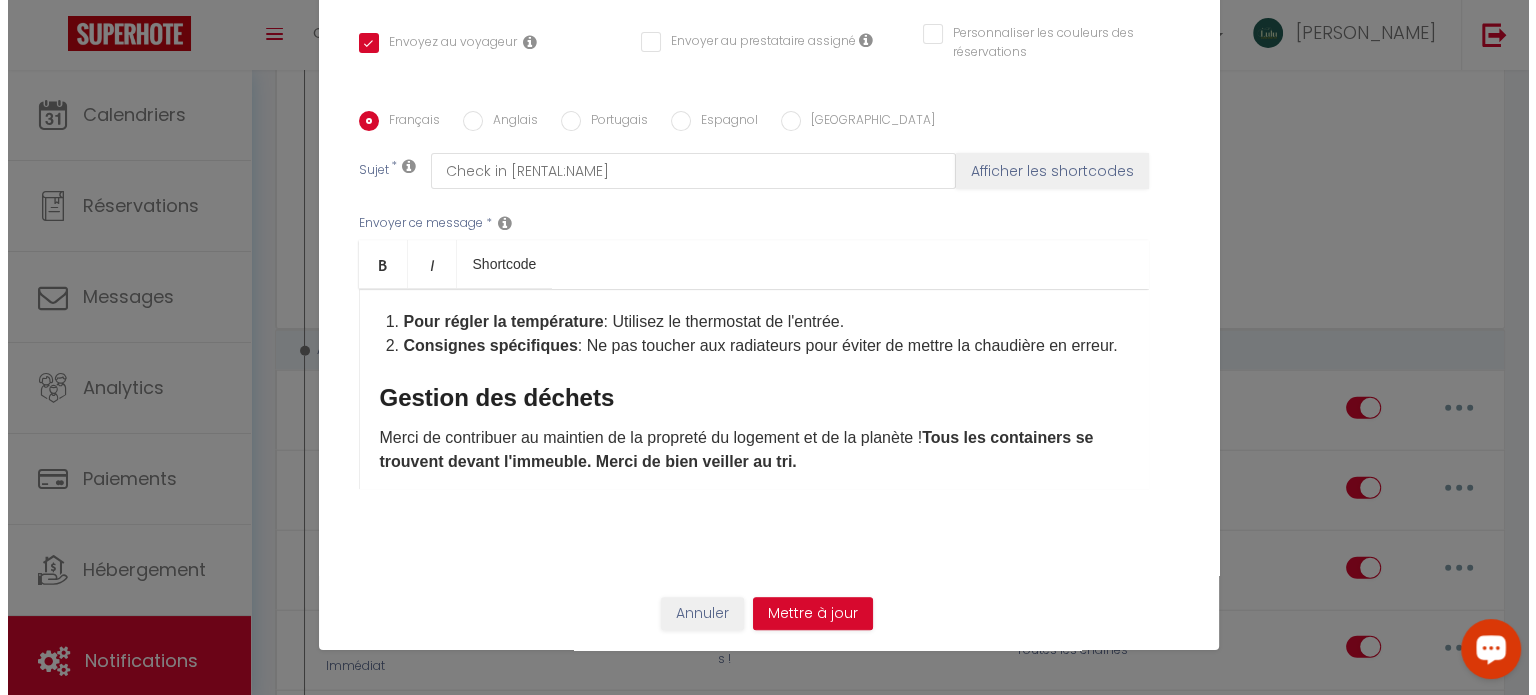 scroll, scrollTop: 5013, scrollLeft: 0, axis: vertical 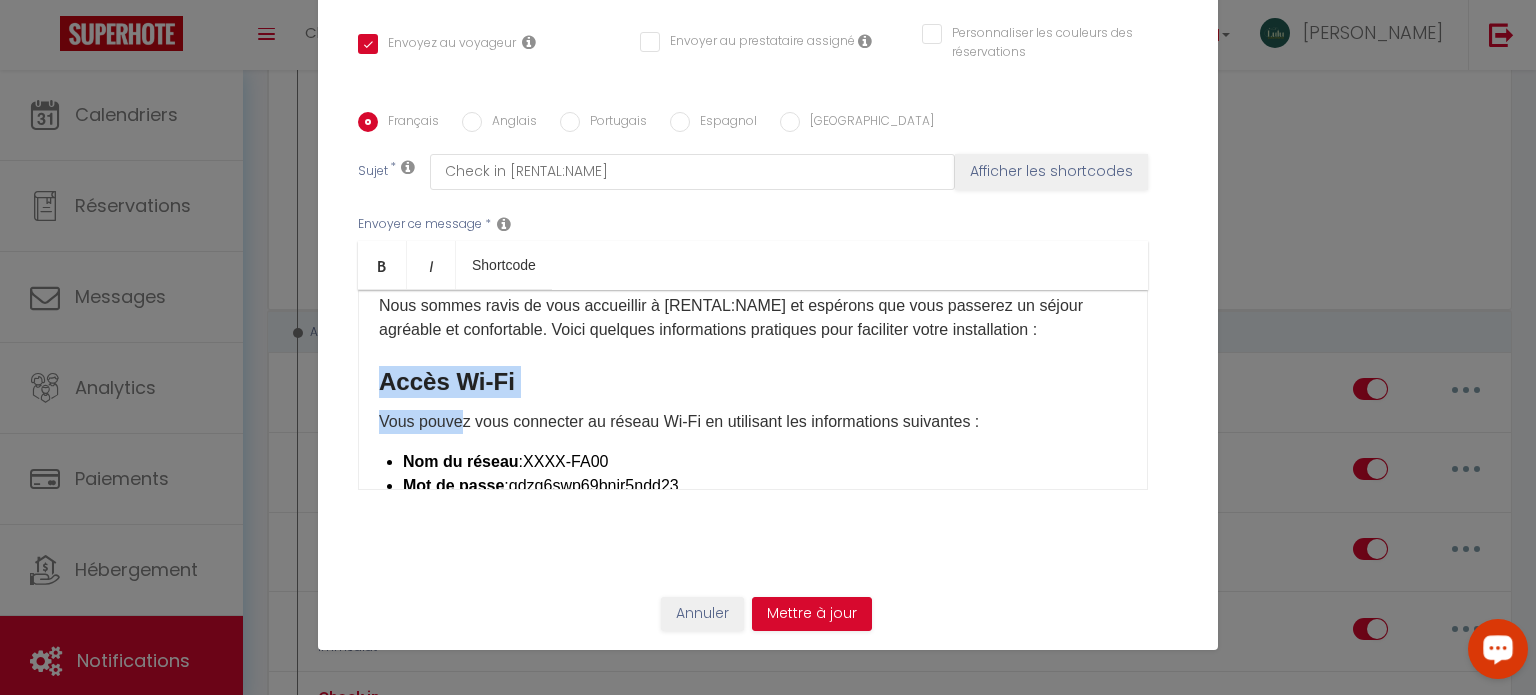 drag, startPoint x: 373, startPoint y: 382, endPoint x: 448, endPoint y: 397, distance: 76.48529 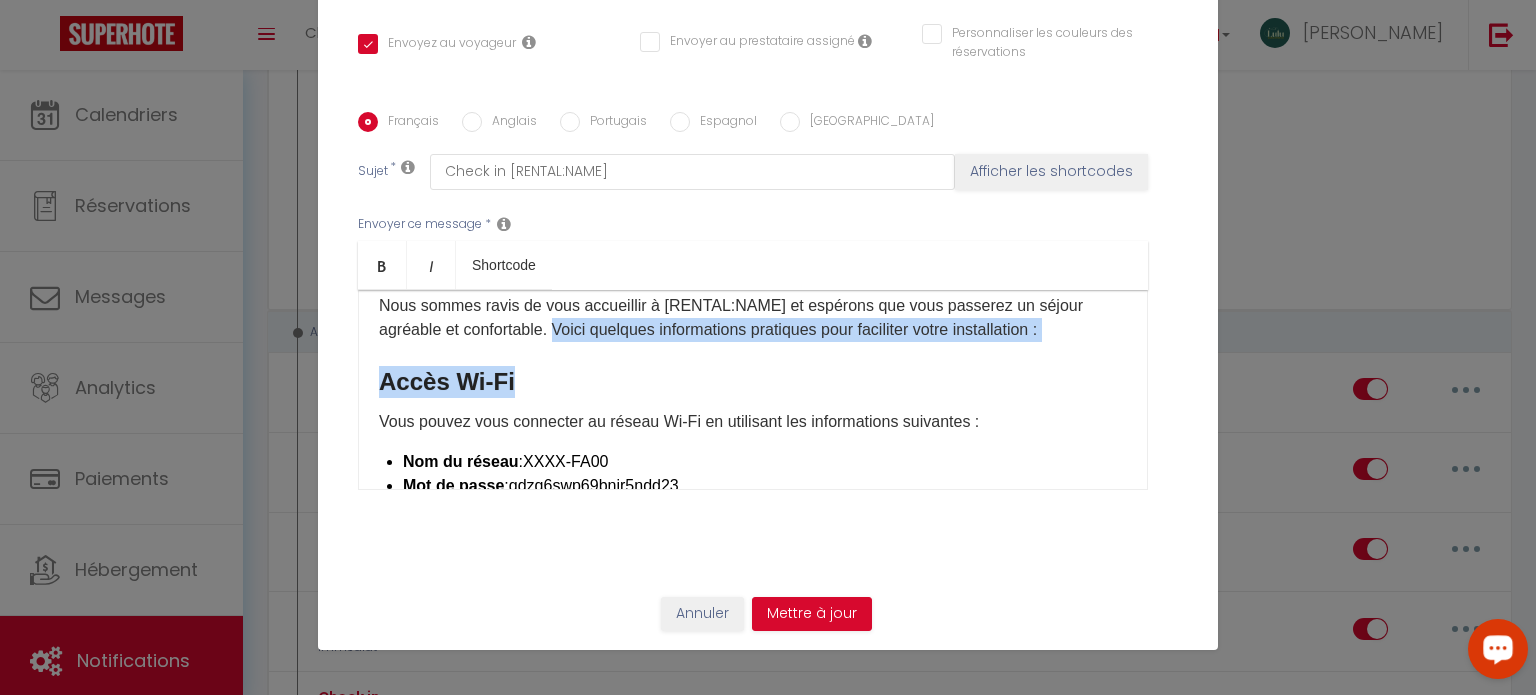 drag, startPoint x: 553, startPoint y: 329, endPoint x: 594, endPoint y: 398, distance: 80.26207 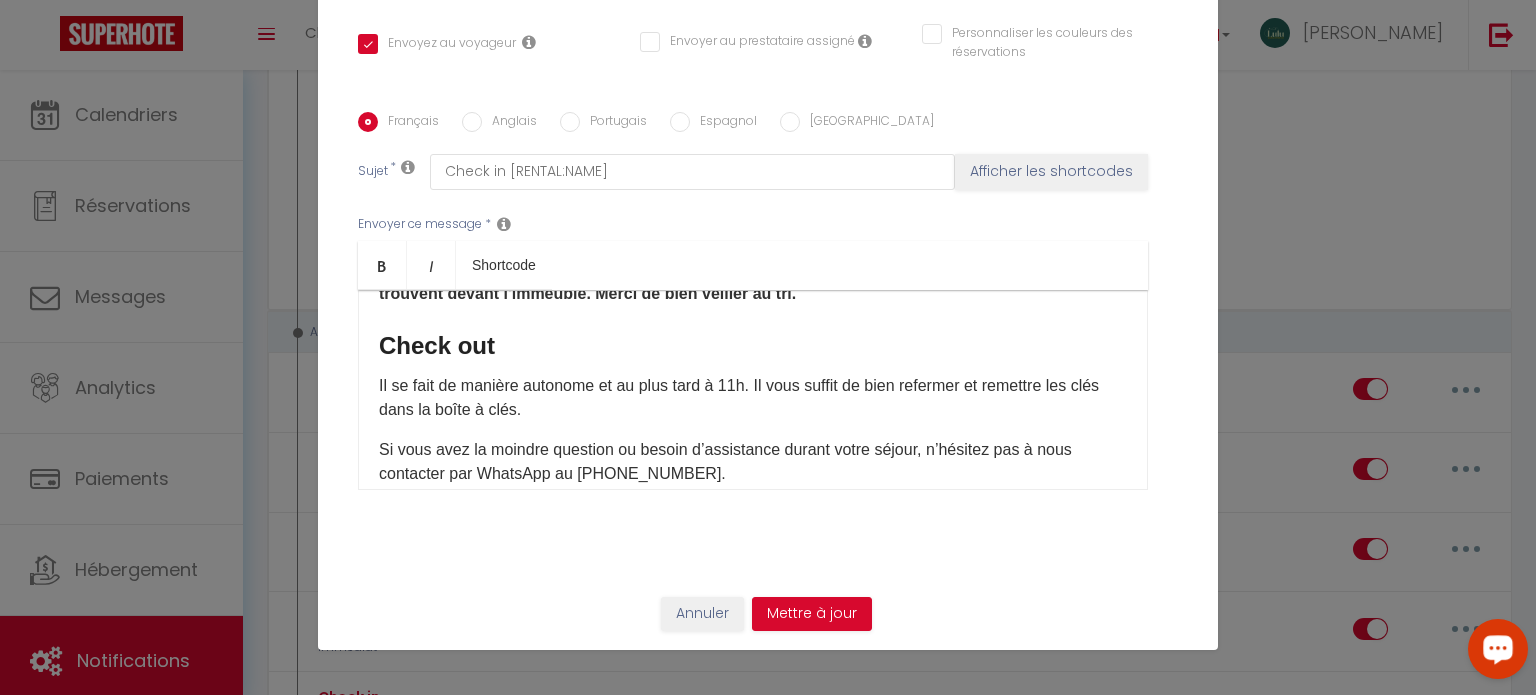 scroll, scrollTop: 520, scrollLeft: 0, axis: vertical 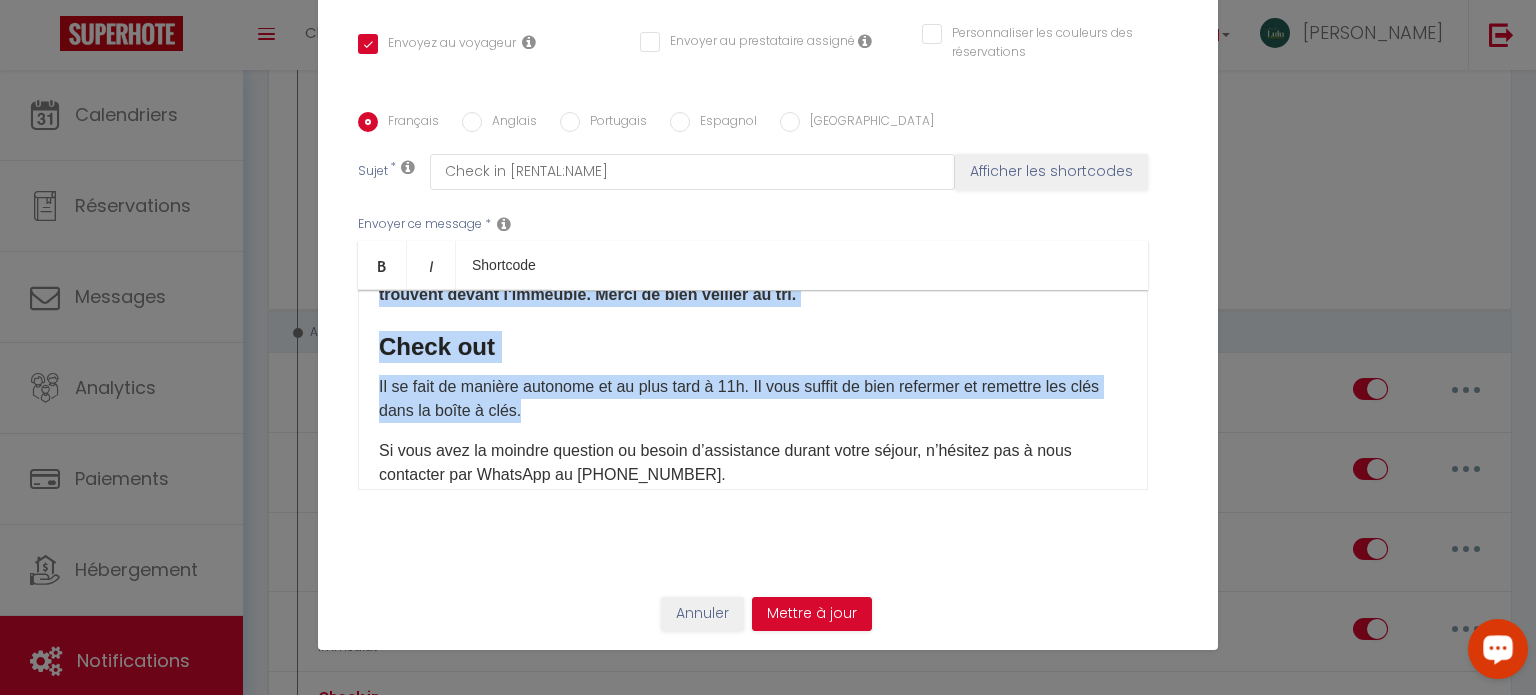 click on "Il se fait de manière autonome et au plus tard à 11h. Il vous suffit de bien refermer et remettre les clés dans la boîte à clés." at bounding box center [753, 399] 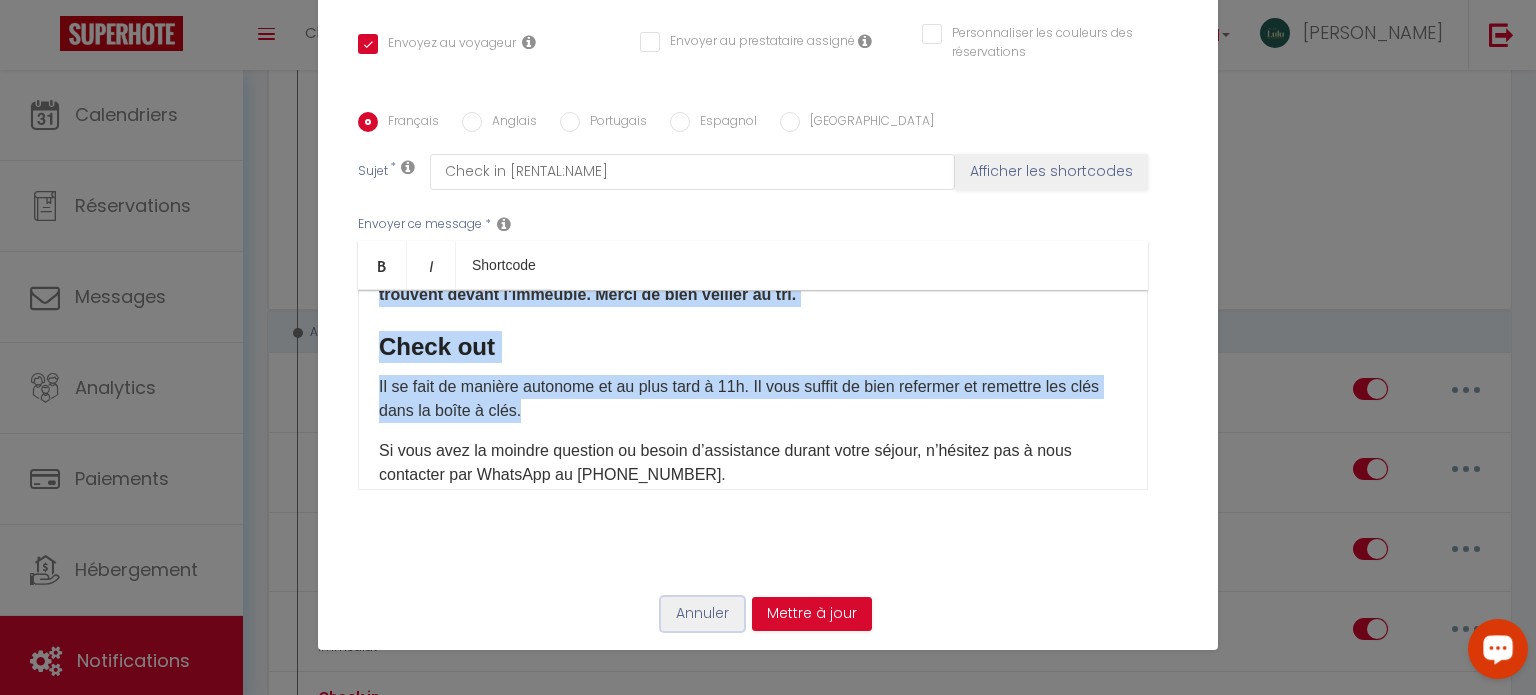click on "Annuler" at bounding box center (702, 614) 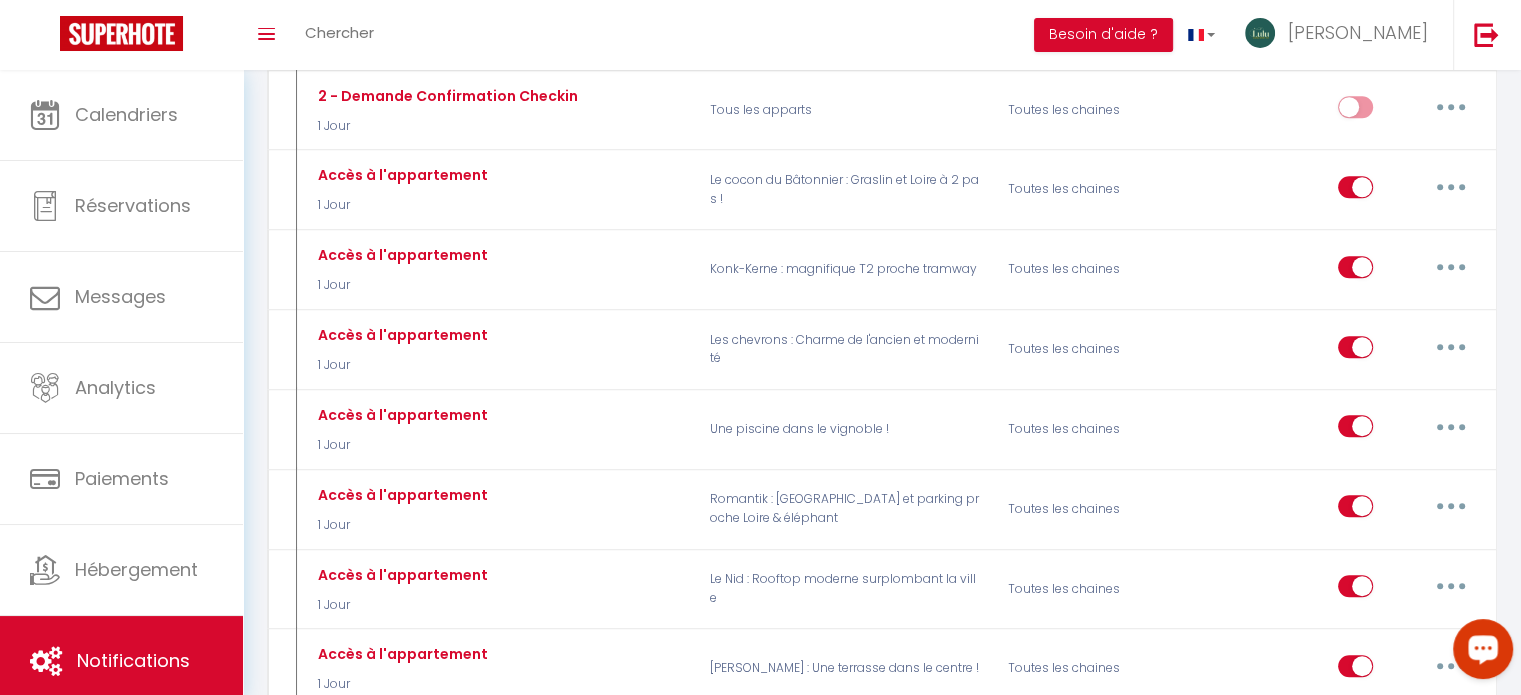 scroll, scrollTop: 1318, scrollLeft: 0, axis: vertical 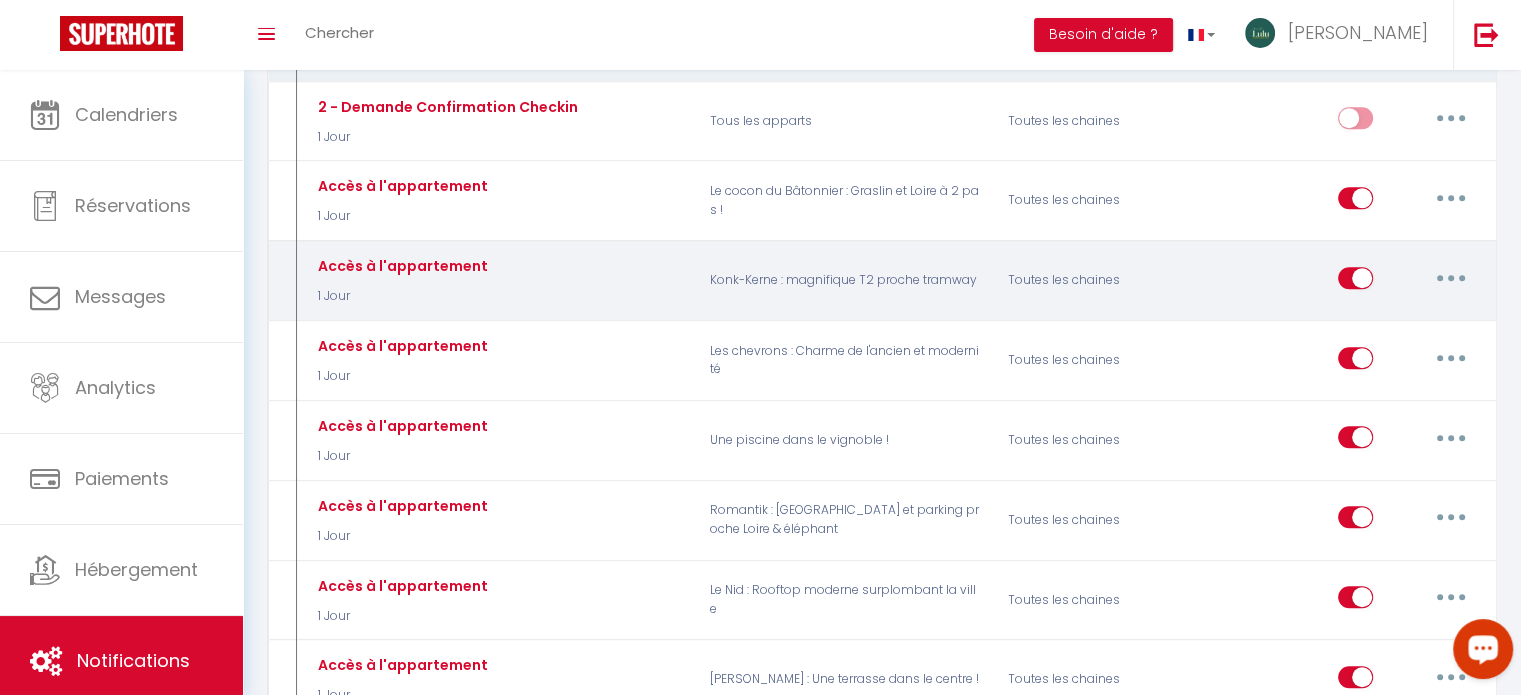 click at bounding box center (1451, 278) 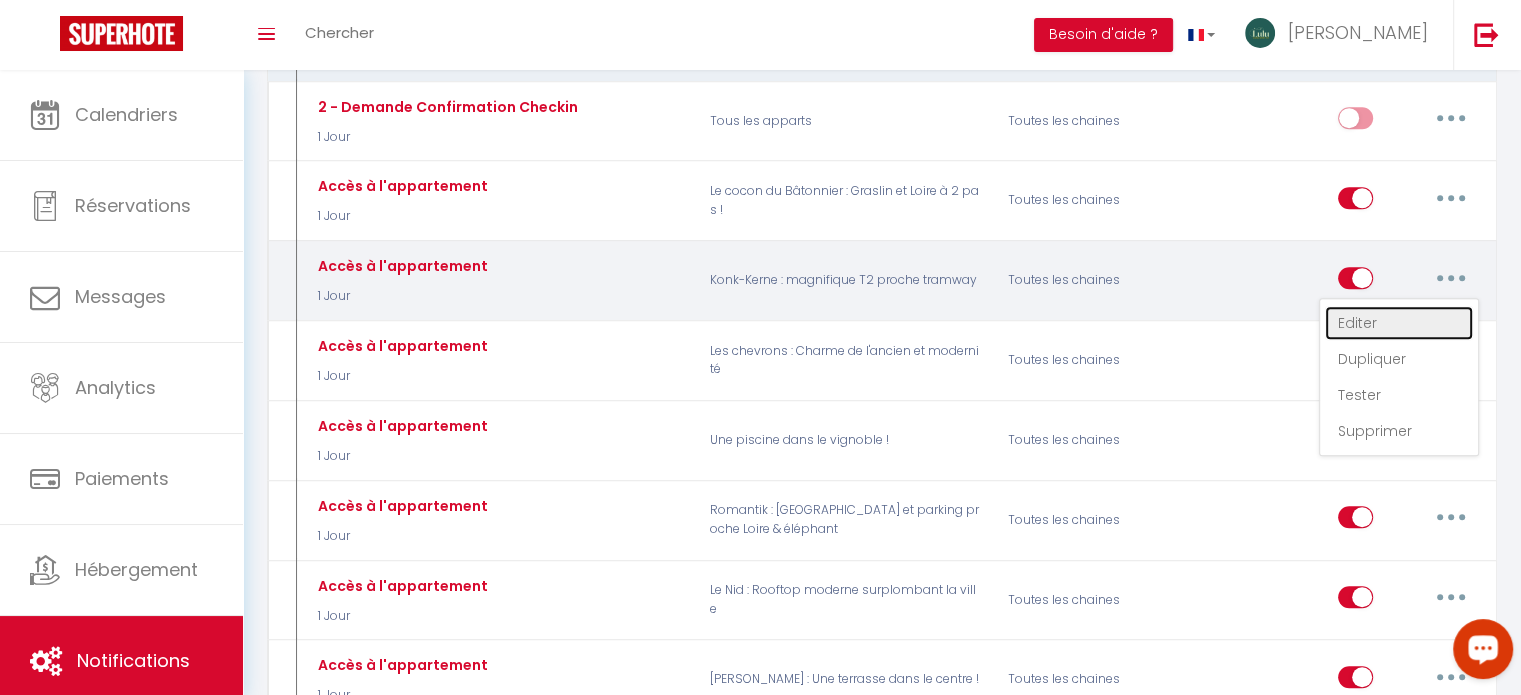 click on "Editer" at bounding box center (1399, 323) 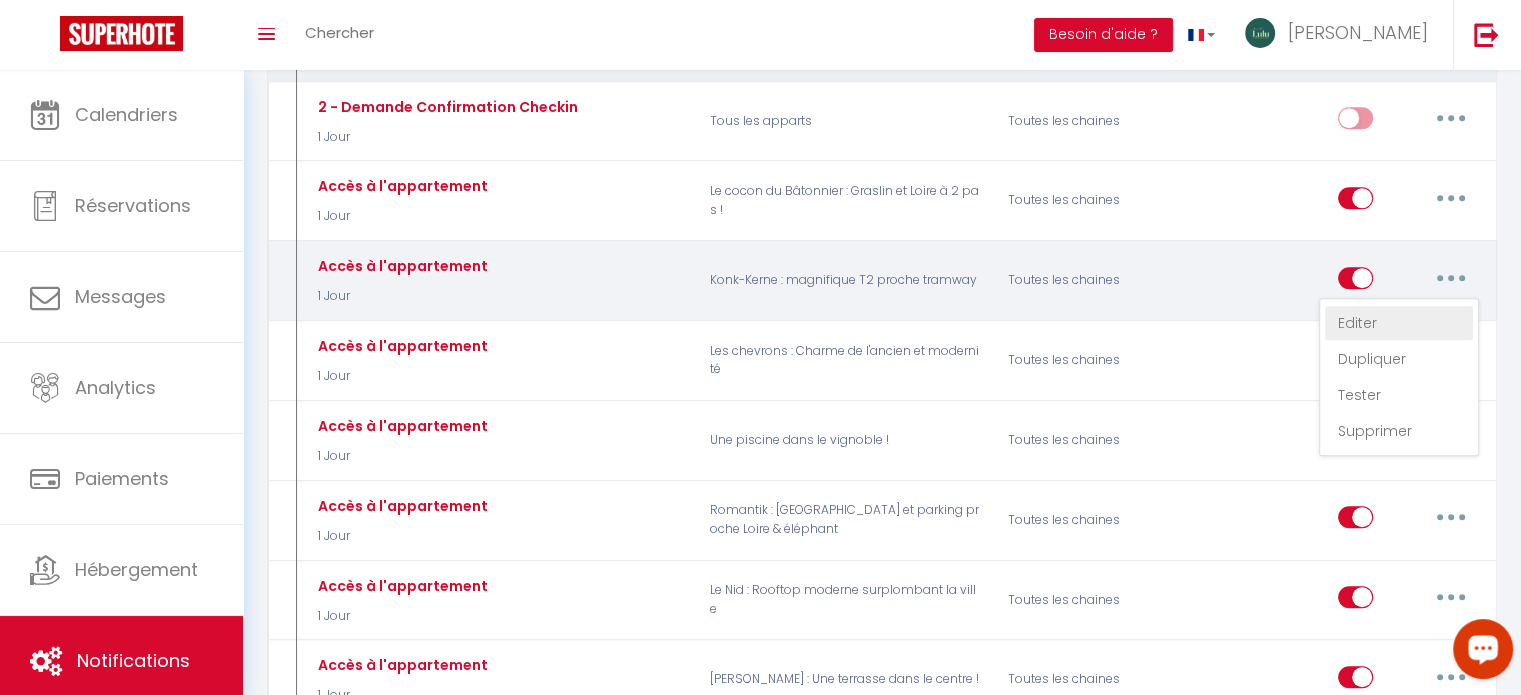 type on "Accès à l'appartement" 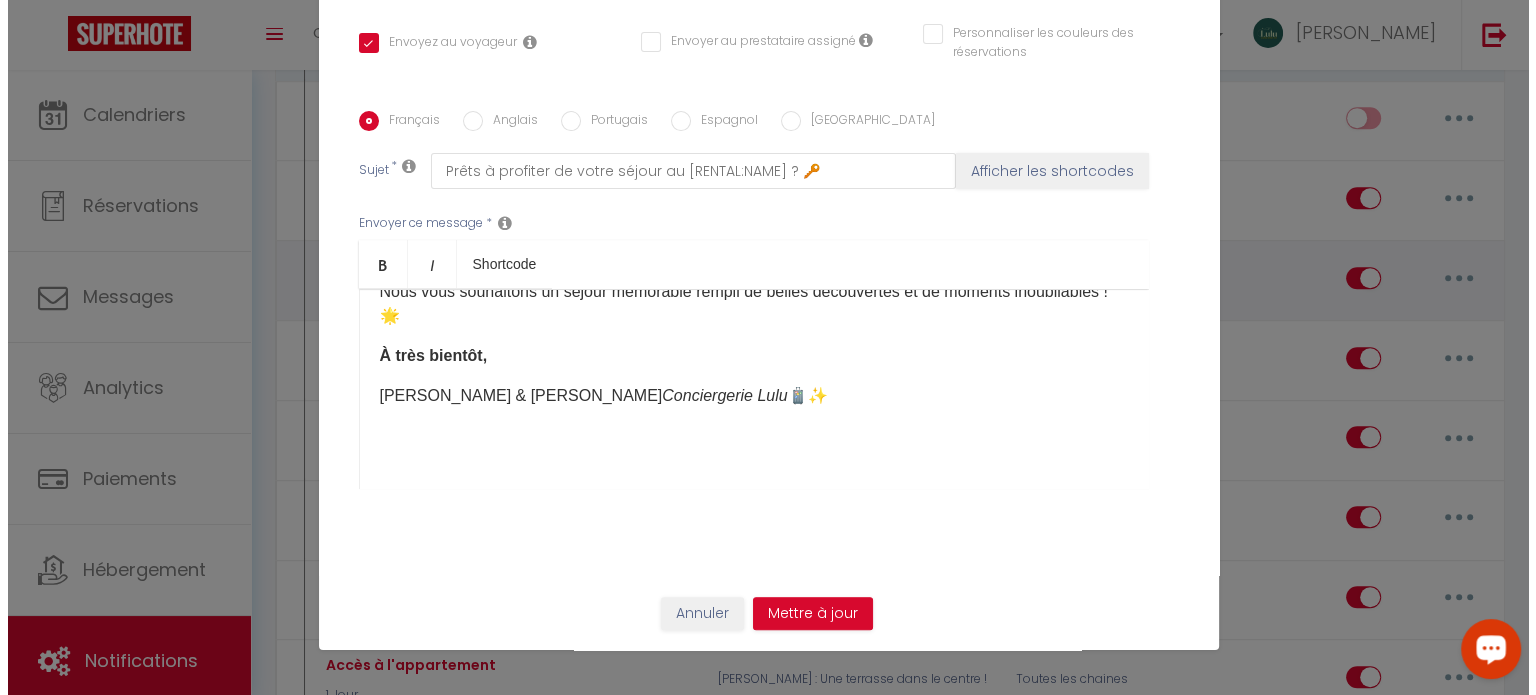 scroll, scrollTop: 1299, scrollLeft: 0, axis: vertical 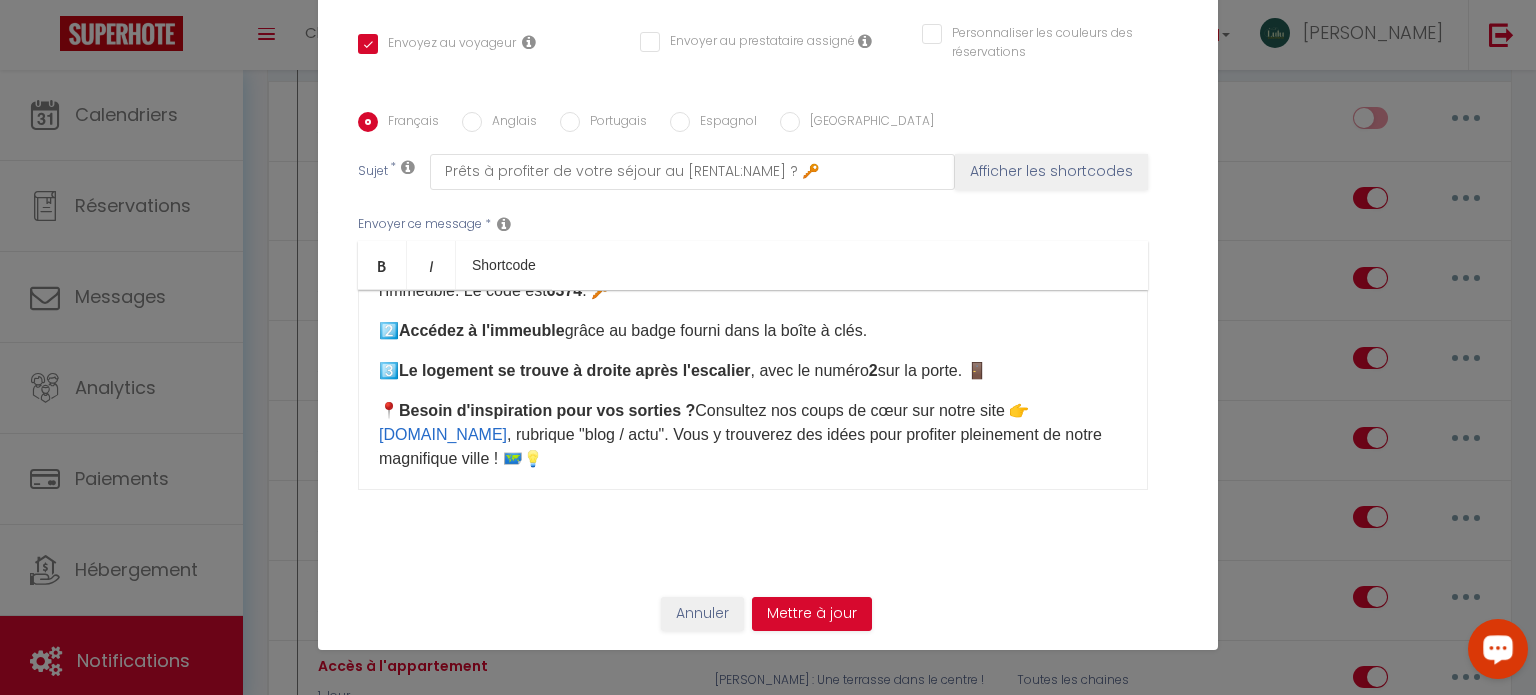 click on "3️⃣  Le logement se trouve à droite après l'escalier , avec le numéro  2  sur la porte. 🚪" at bounding box center [753, 371] 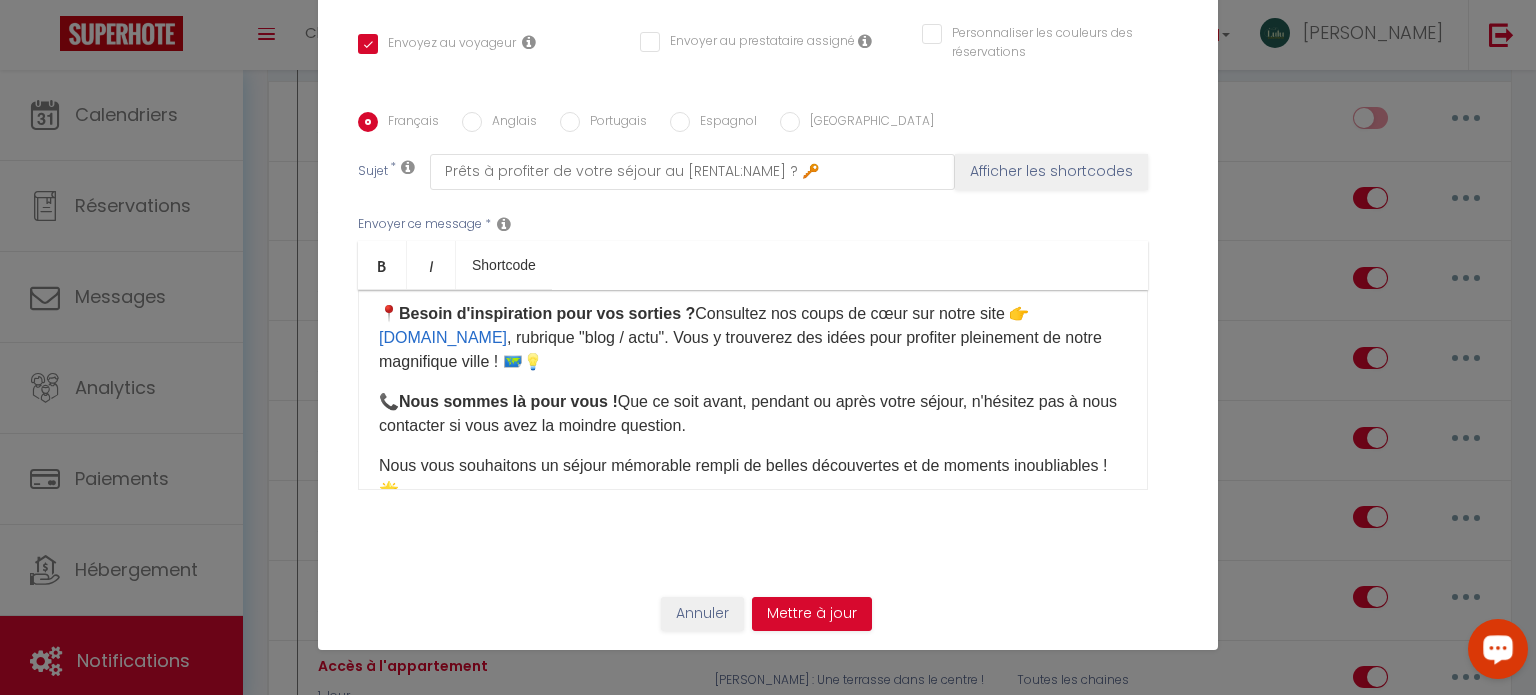 scroll, scrollTop: 1016, scrollLeft: 0, axis: vertical 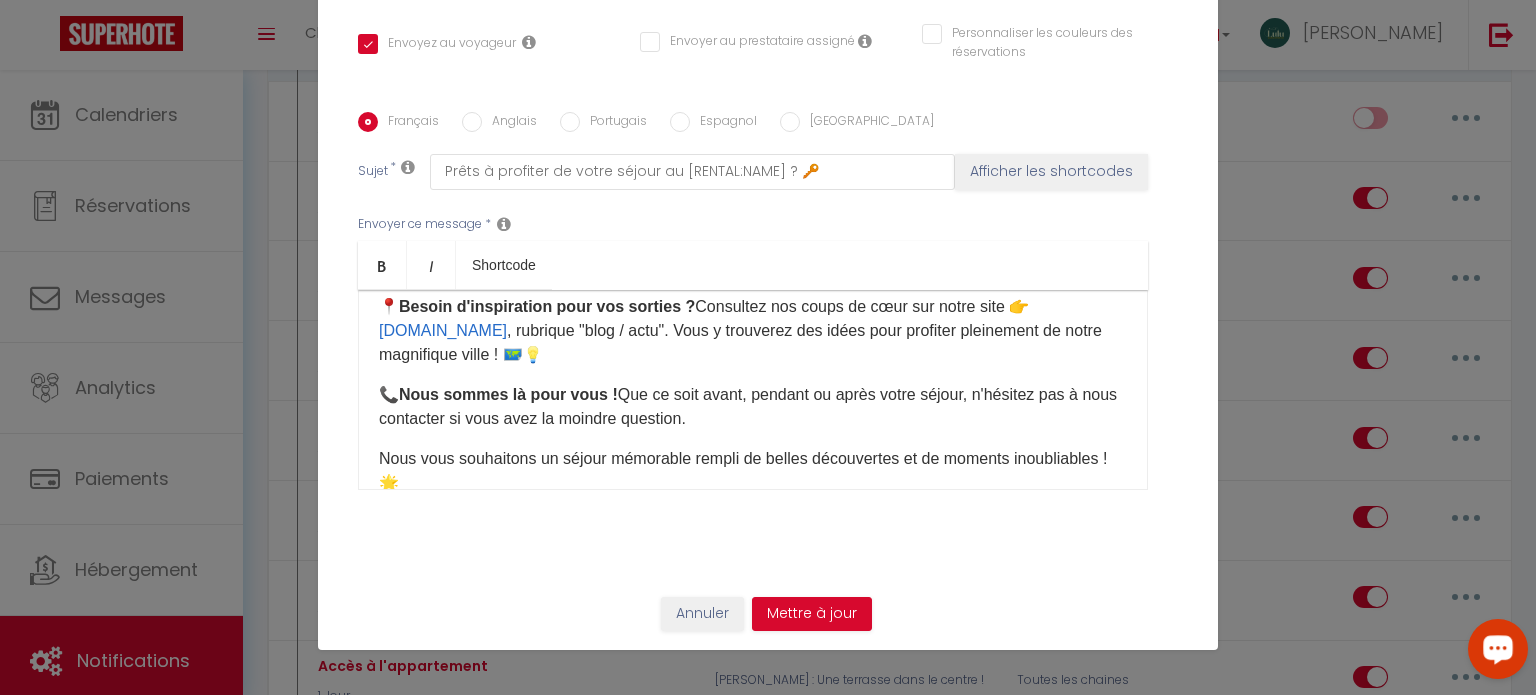 drag, startPoint x: 736, startPoint y: 447, endPoint x: 372, endPoint y: 417, distance: 365.23416 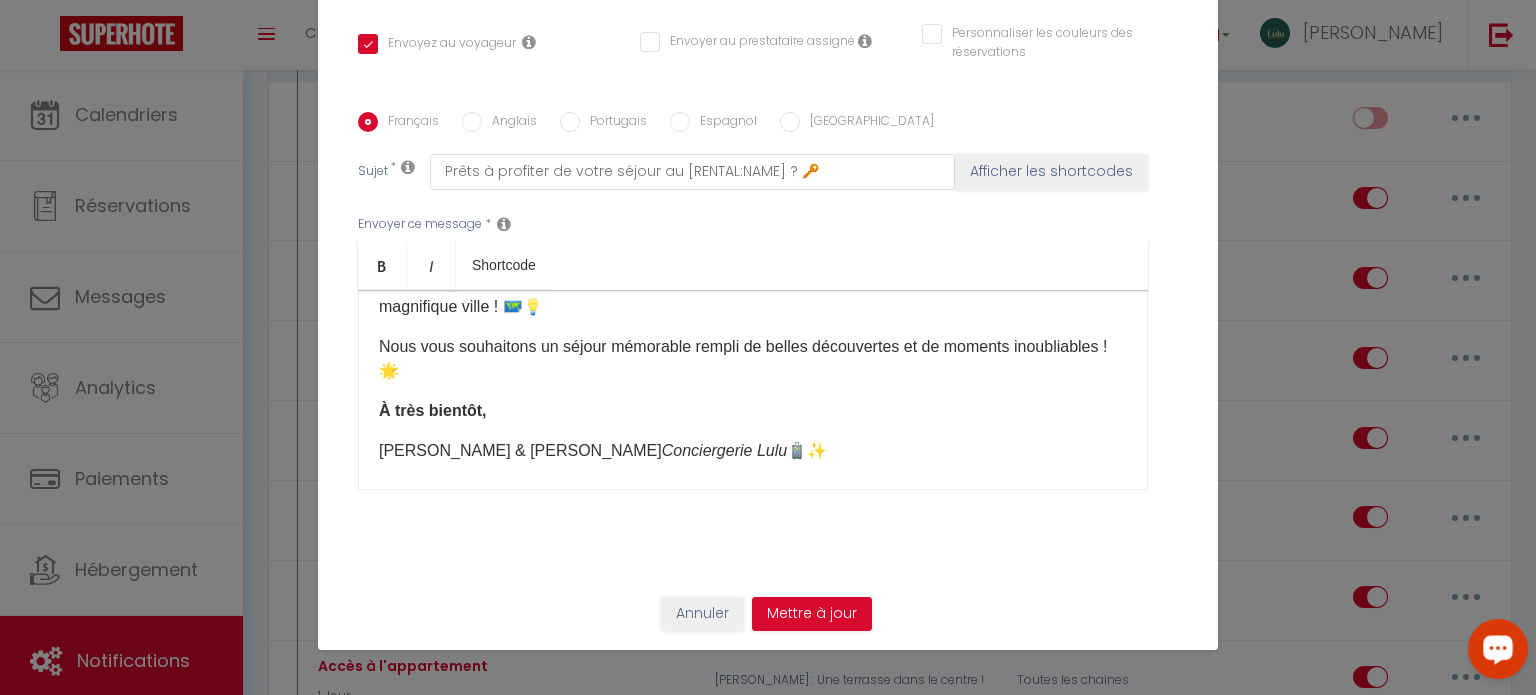 scroll, scrollTop: 1101, scrollLeft: 0, axis: vertical 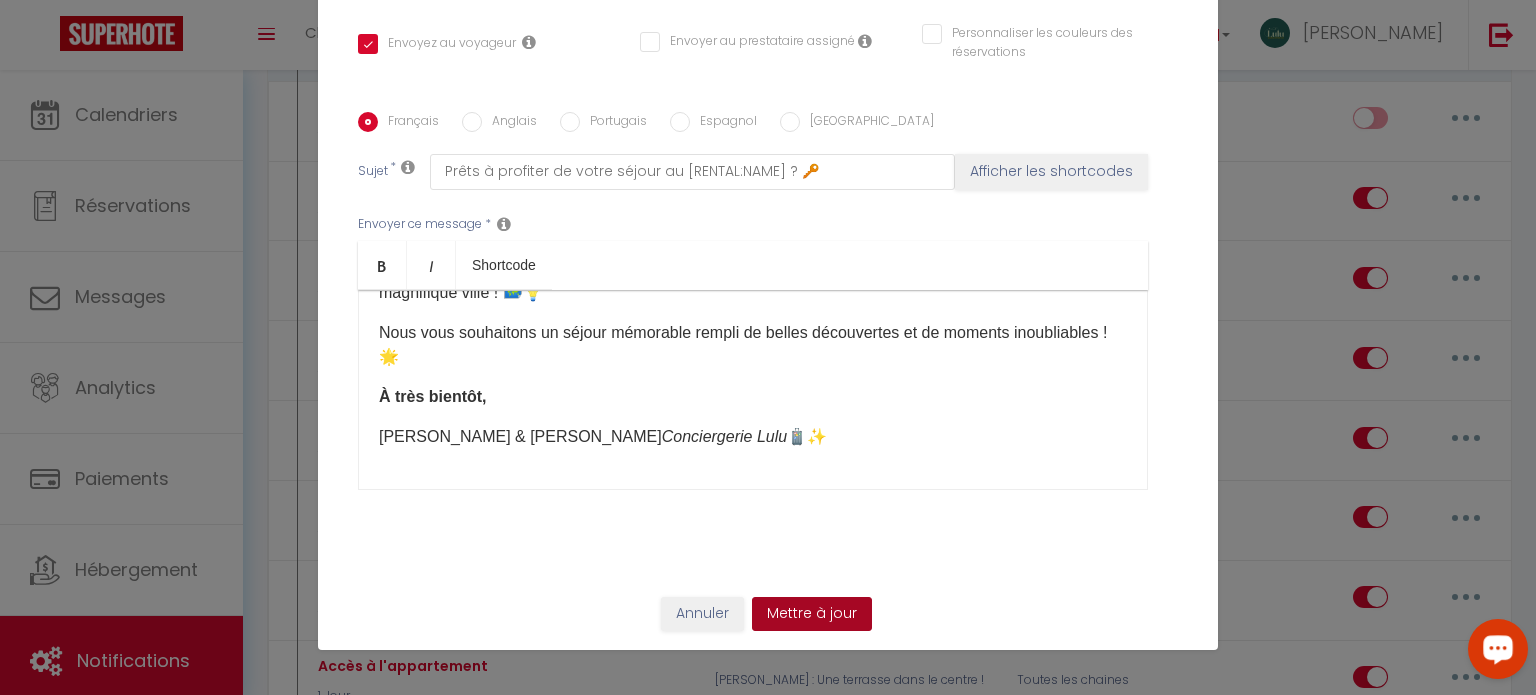 click on "Mettre à jour" at bounding box center (812, 614) 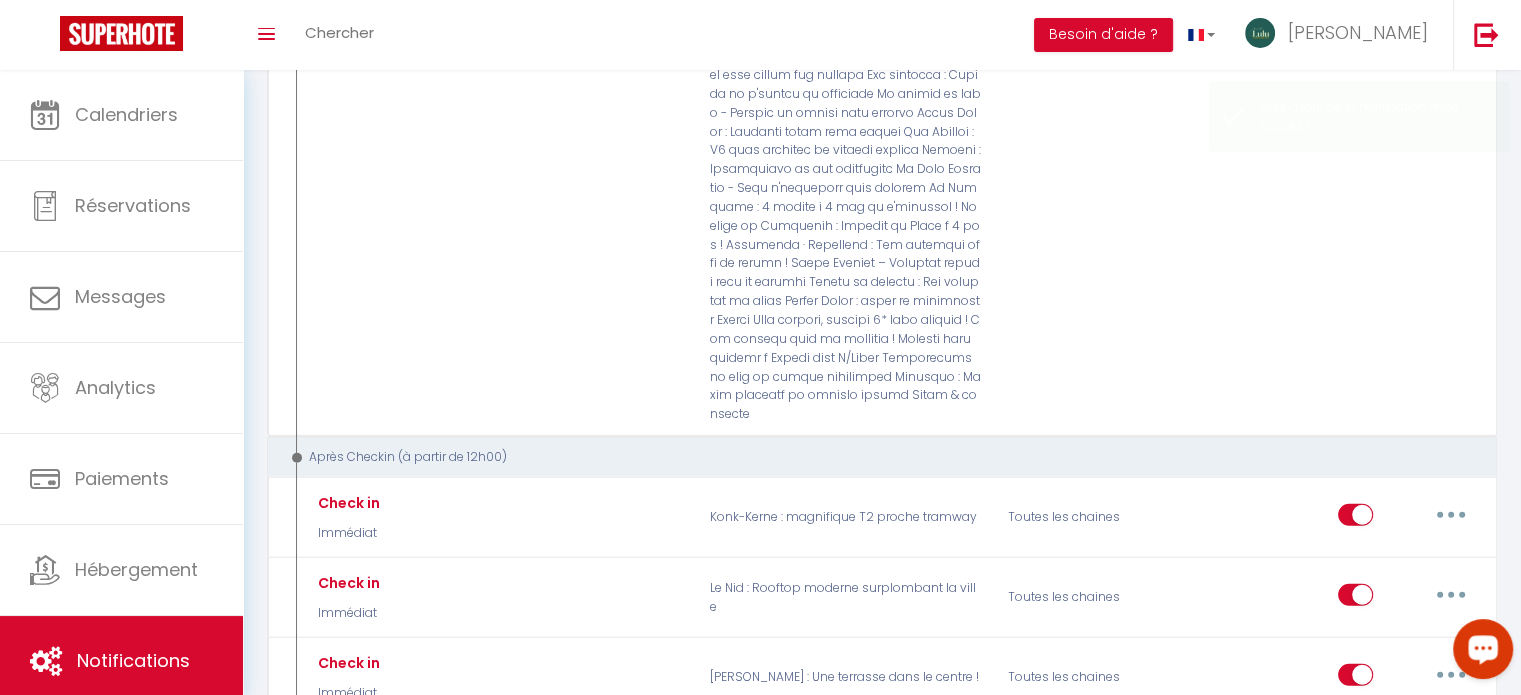 scroll, scrollTop: 4981, scrollLeft: 0, axis: vertical 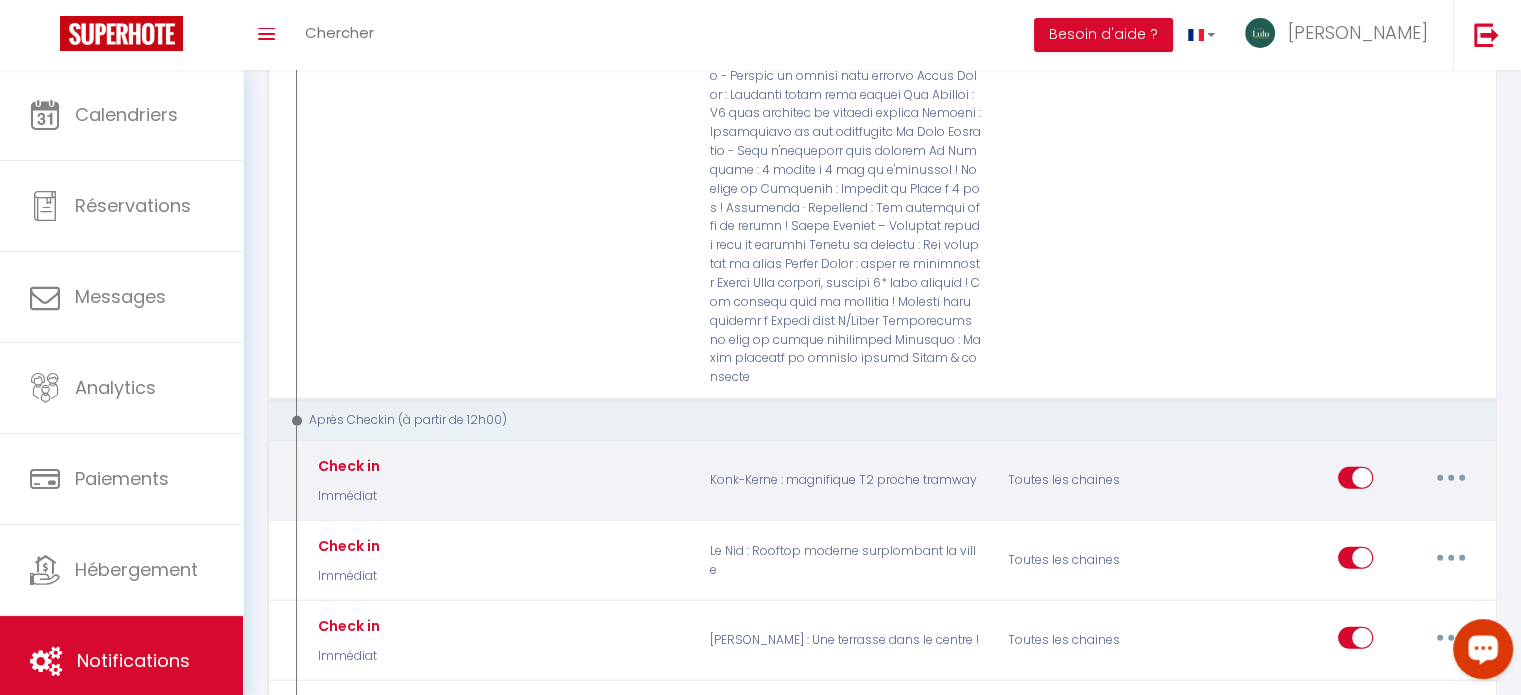 click at bounding box center (1451, 478) 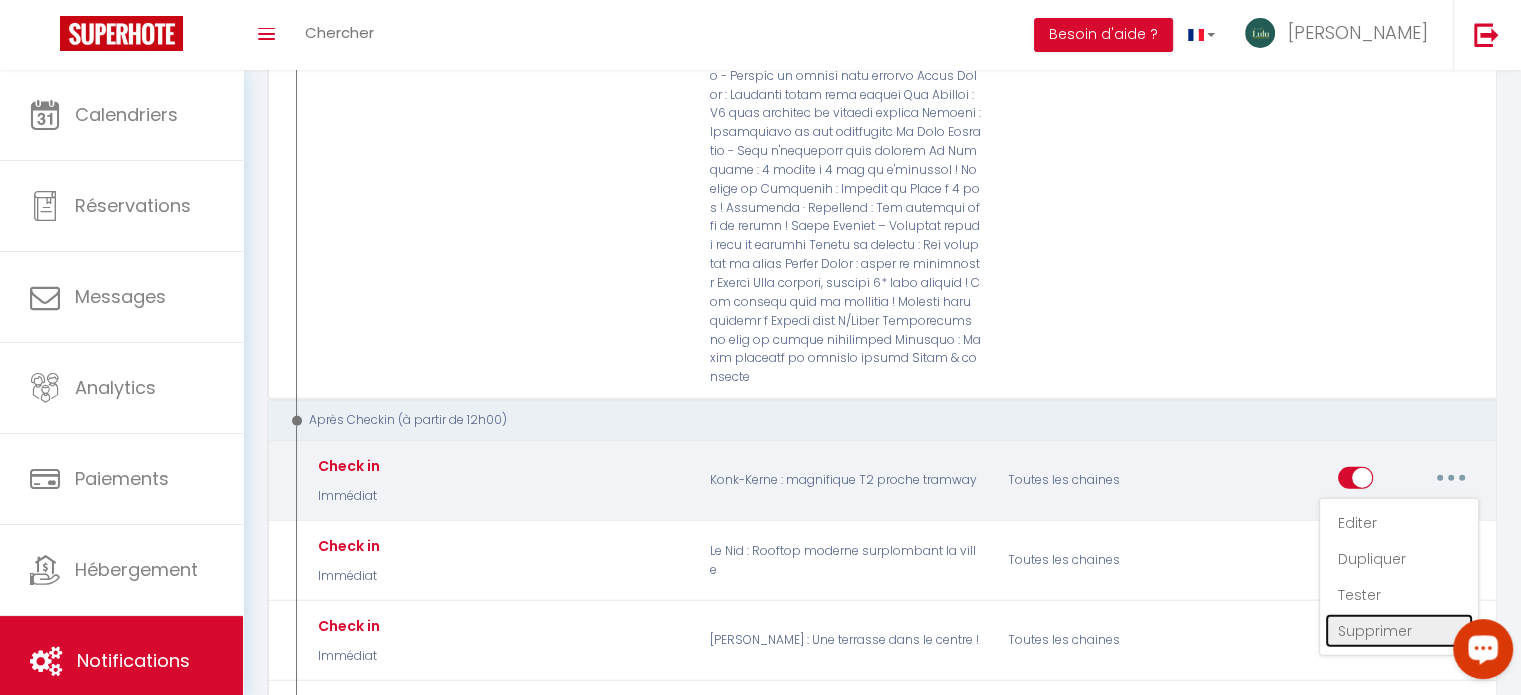 click on "Supprimer" at bounding box center [1399, 631] 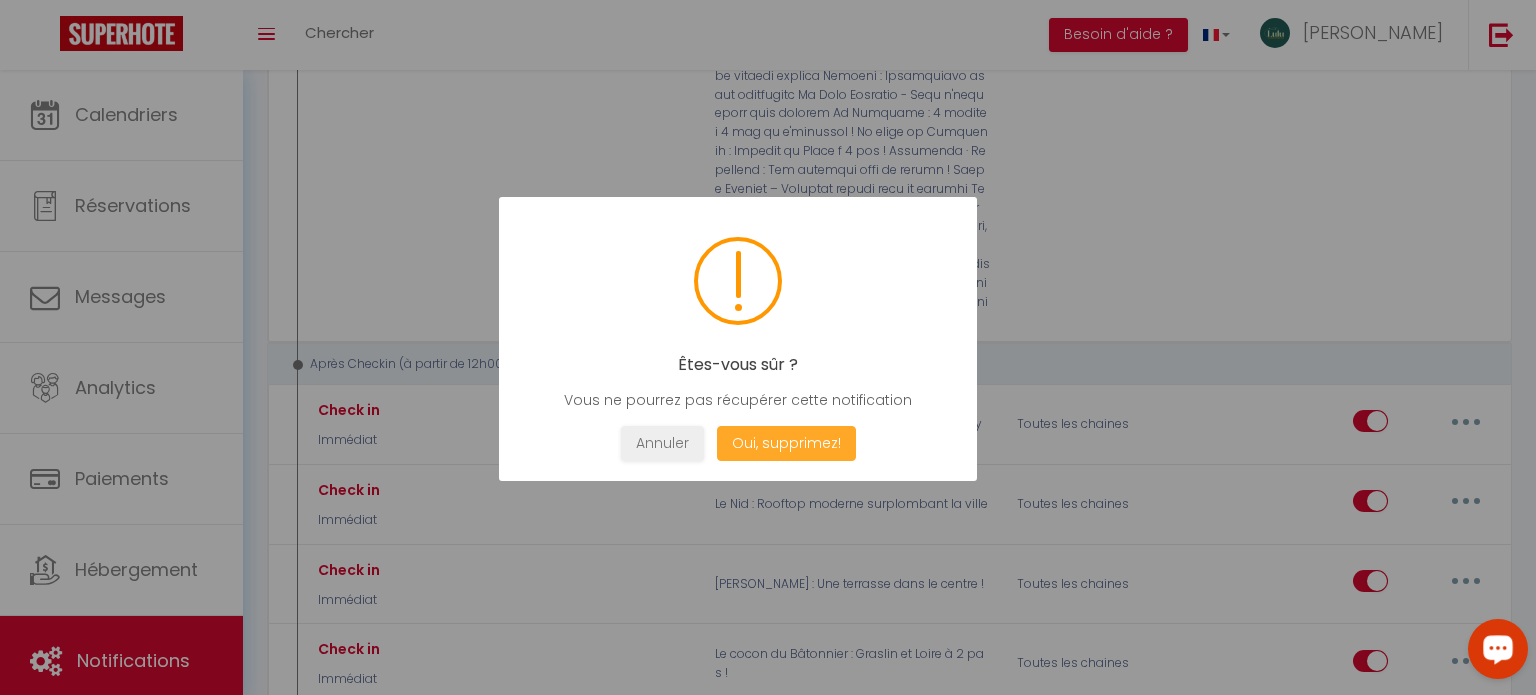 click on "Oui, supprimez!" at bounding box center (786, 443) 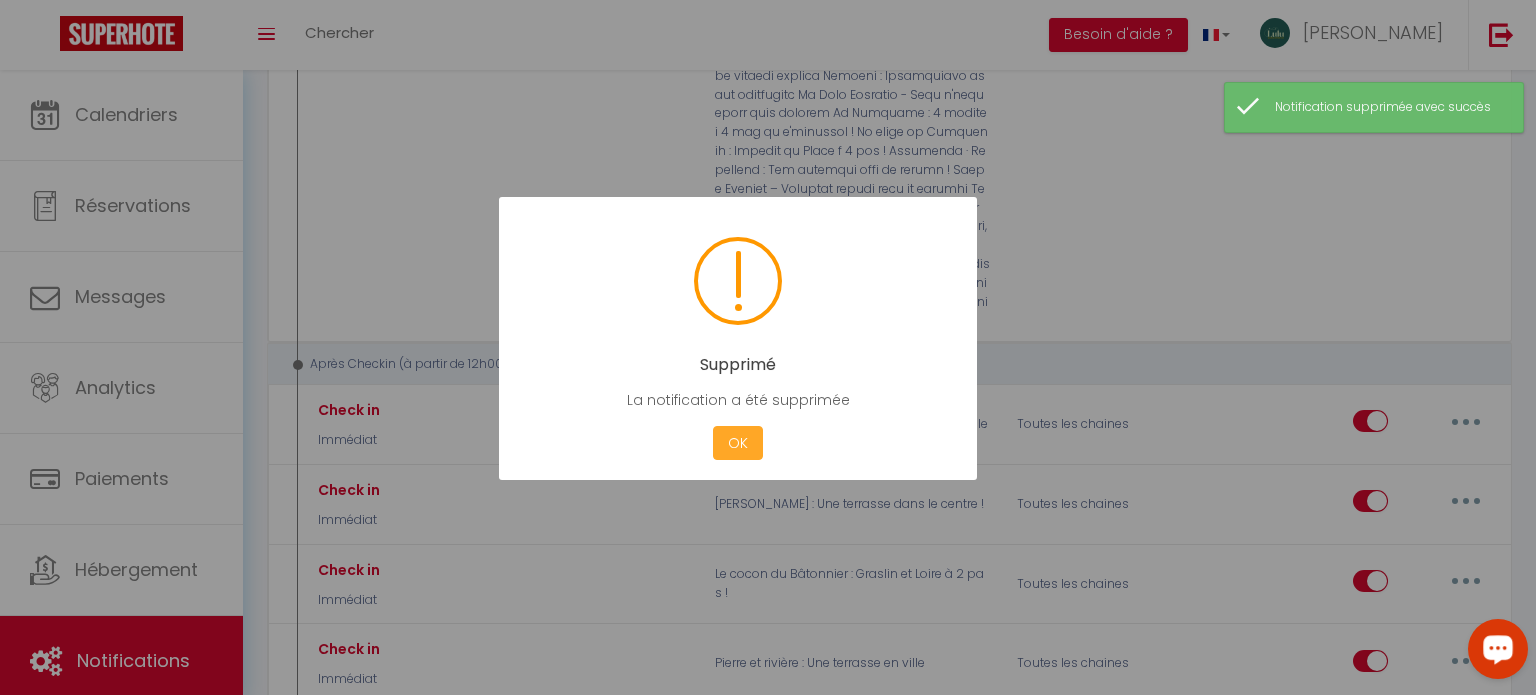 click on "OK" at bounding box center [738, 443] 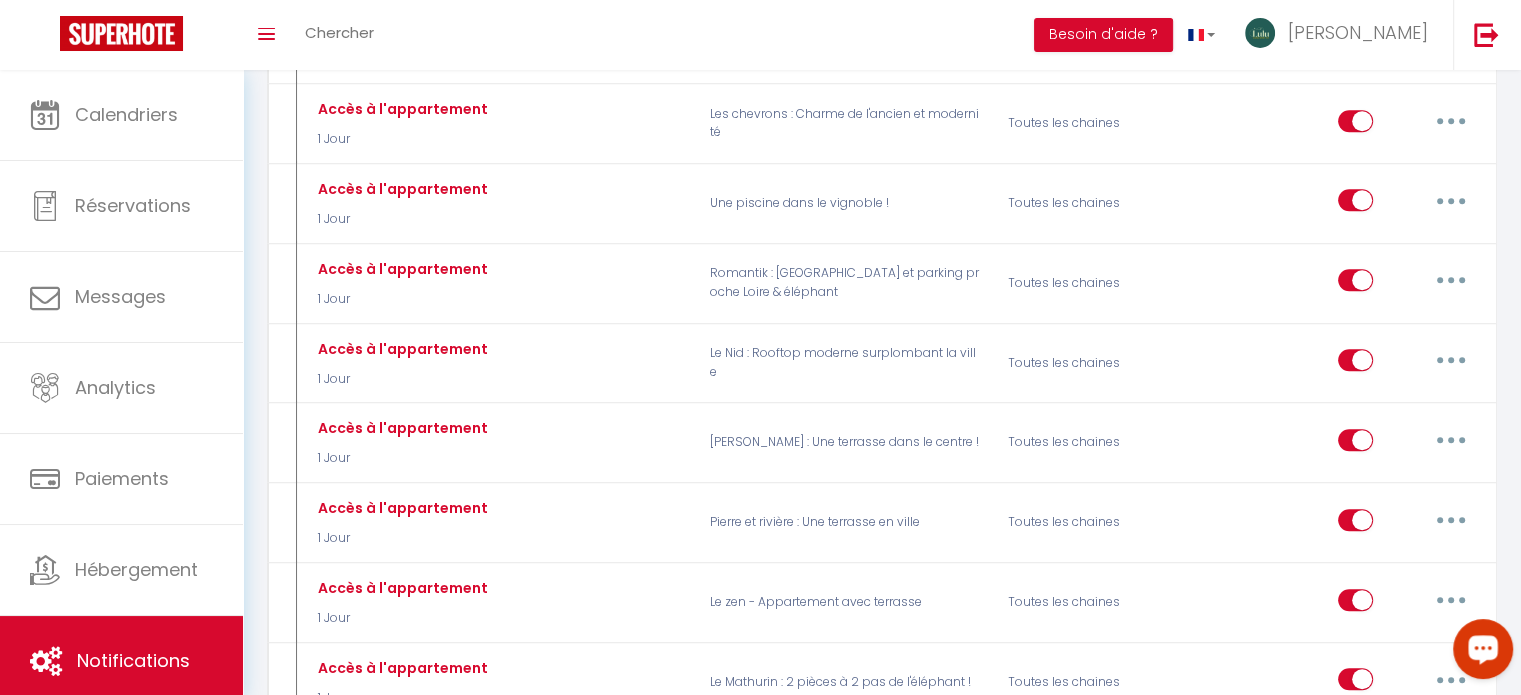 scroll, scrollTop: 1544, scrollLeft: 0, axis: vertical 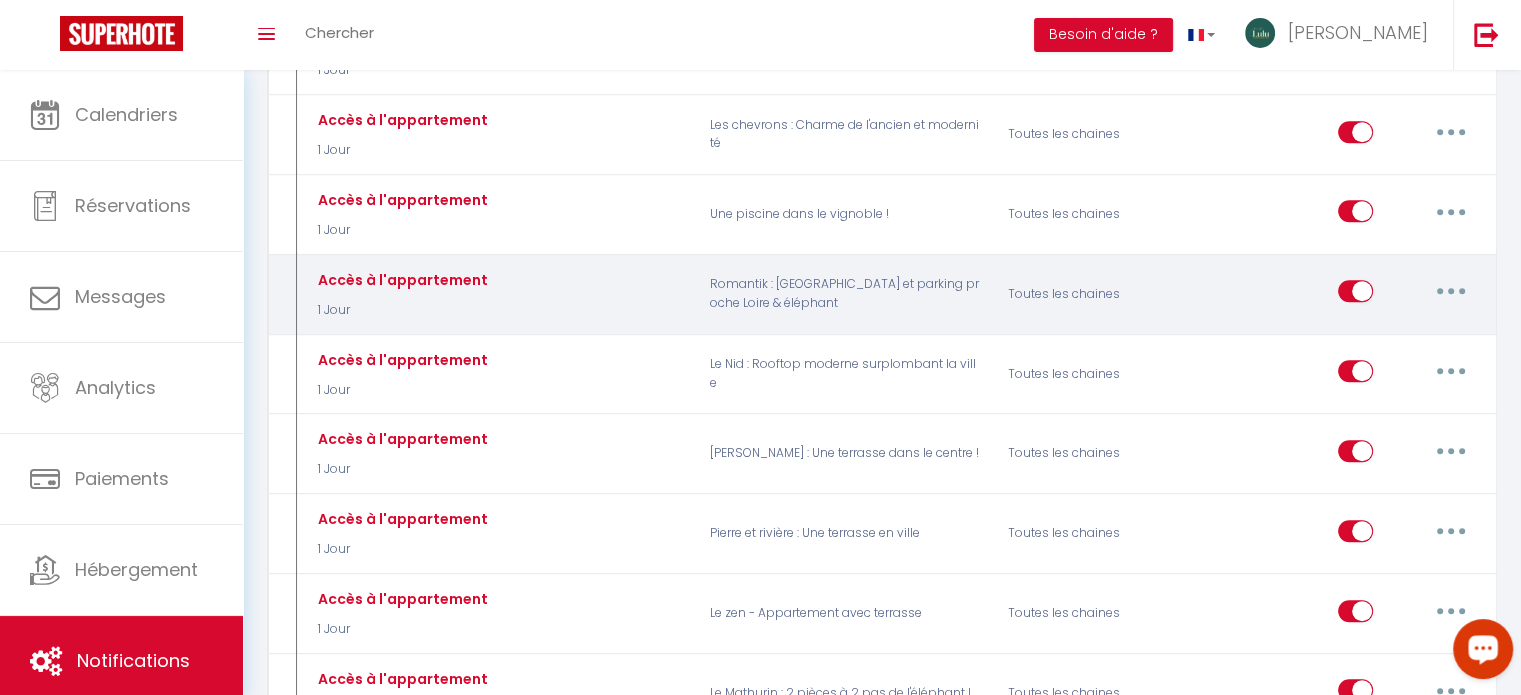 click at bounding box center (1451, 291) 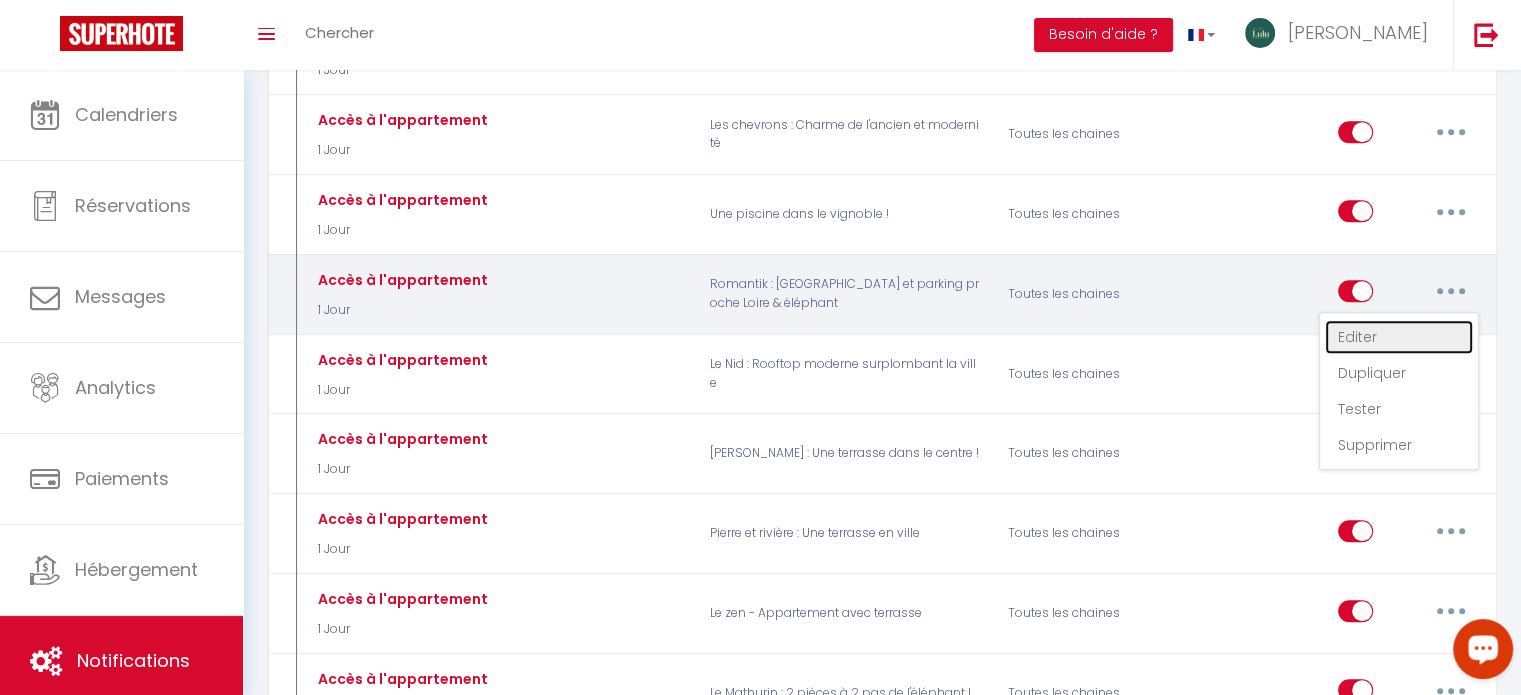 click on "Editer" at bounding box center (1399, 337) 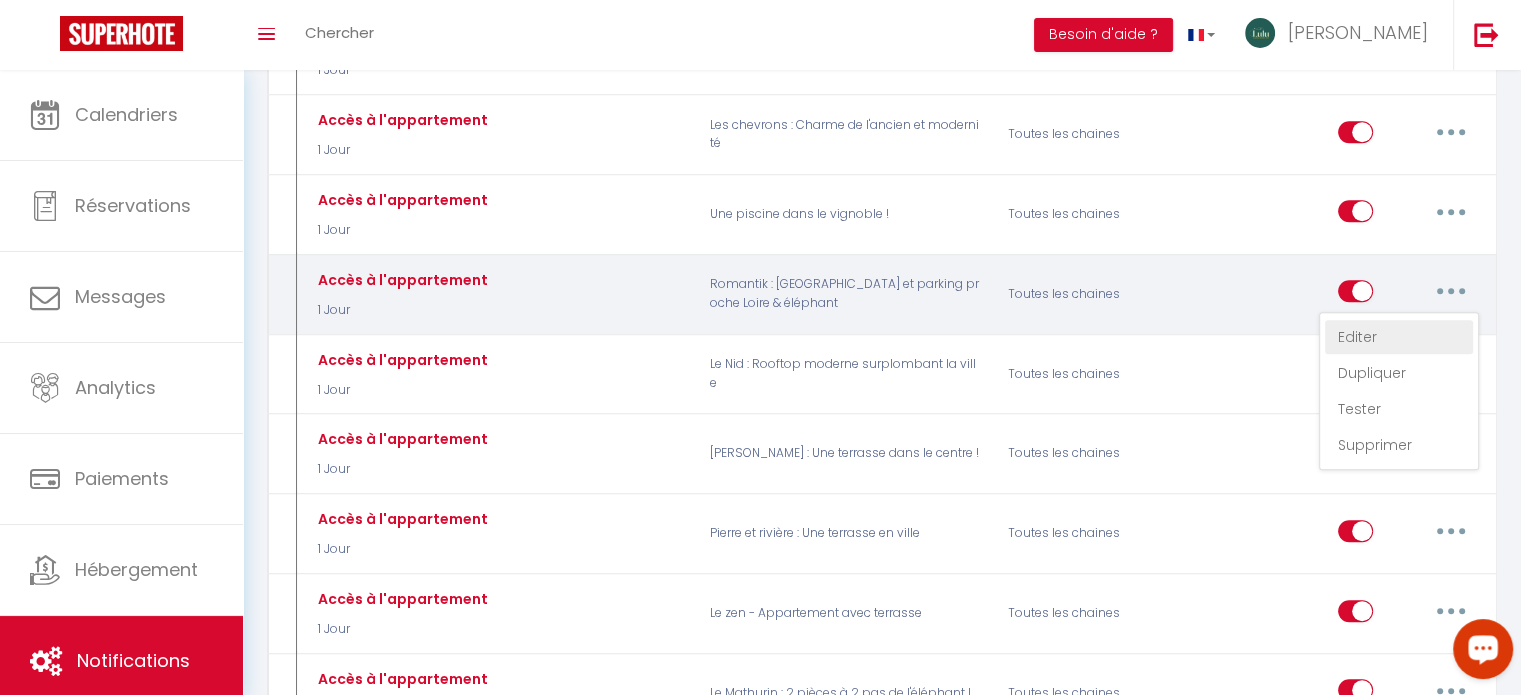 type on "Accès à l'appartement" 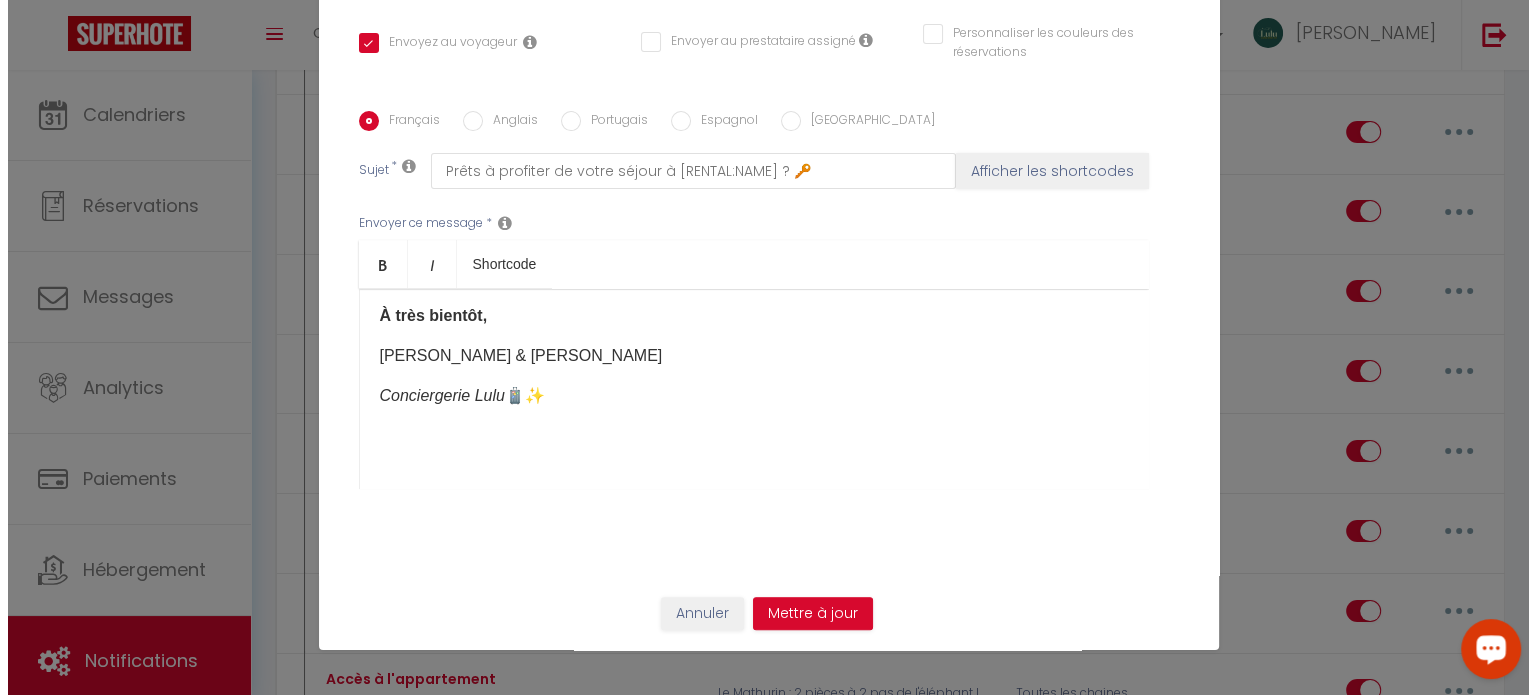 scroll, scrollTop: 1526, scrollLeft: 0, axis: vertical 